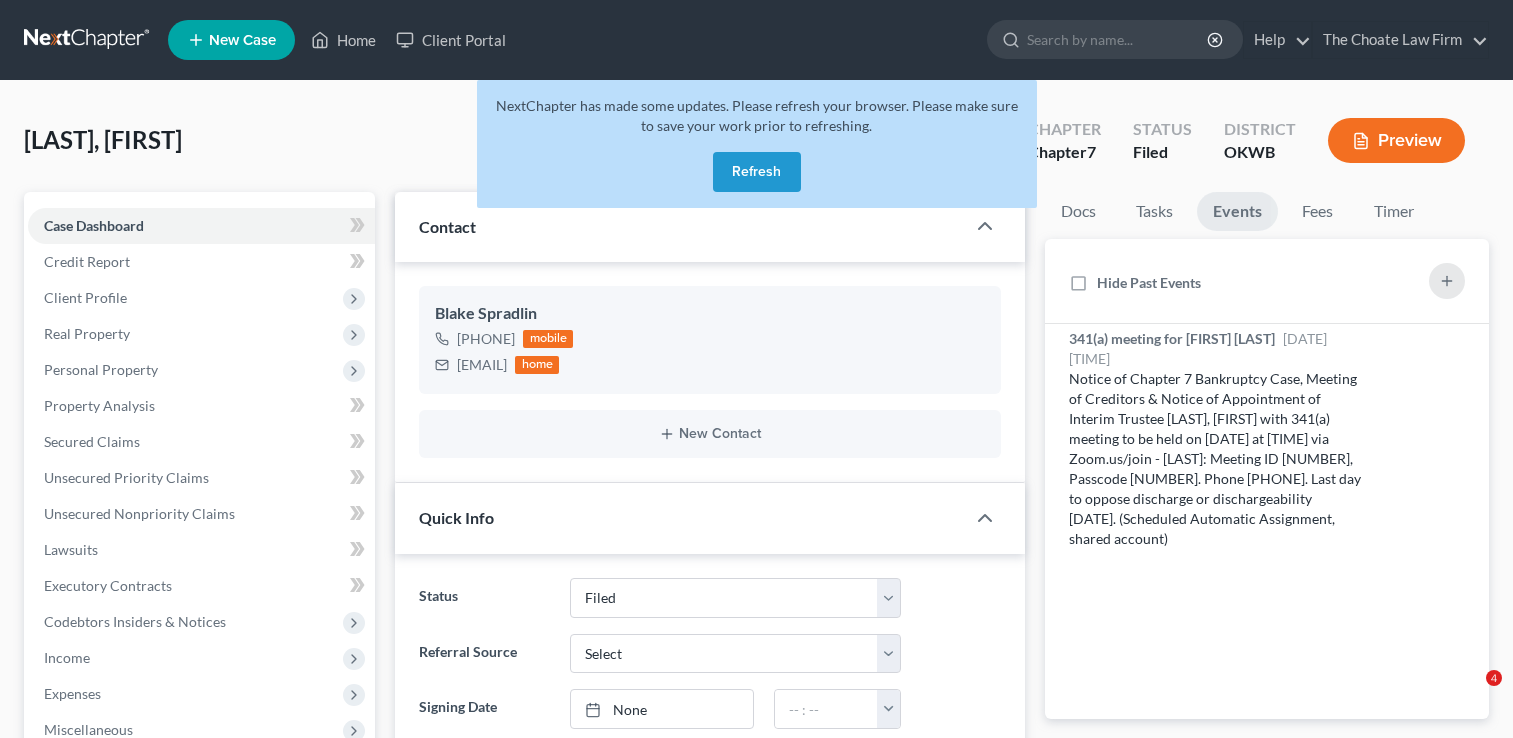 select on "2" 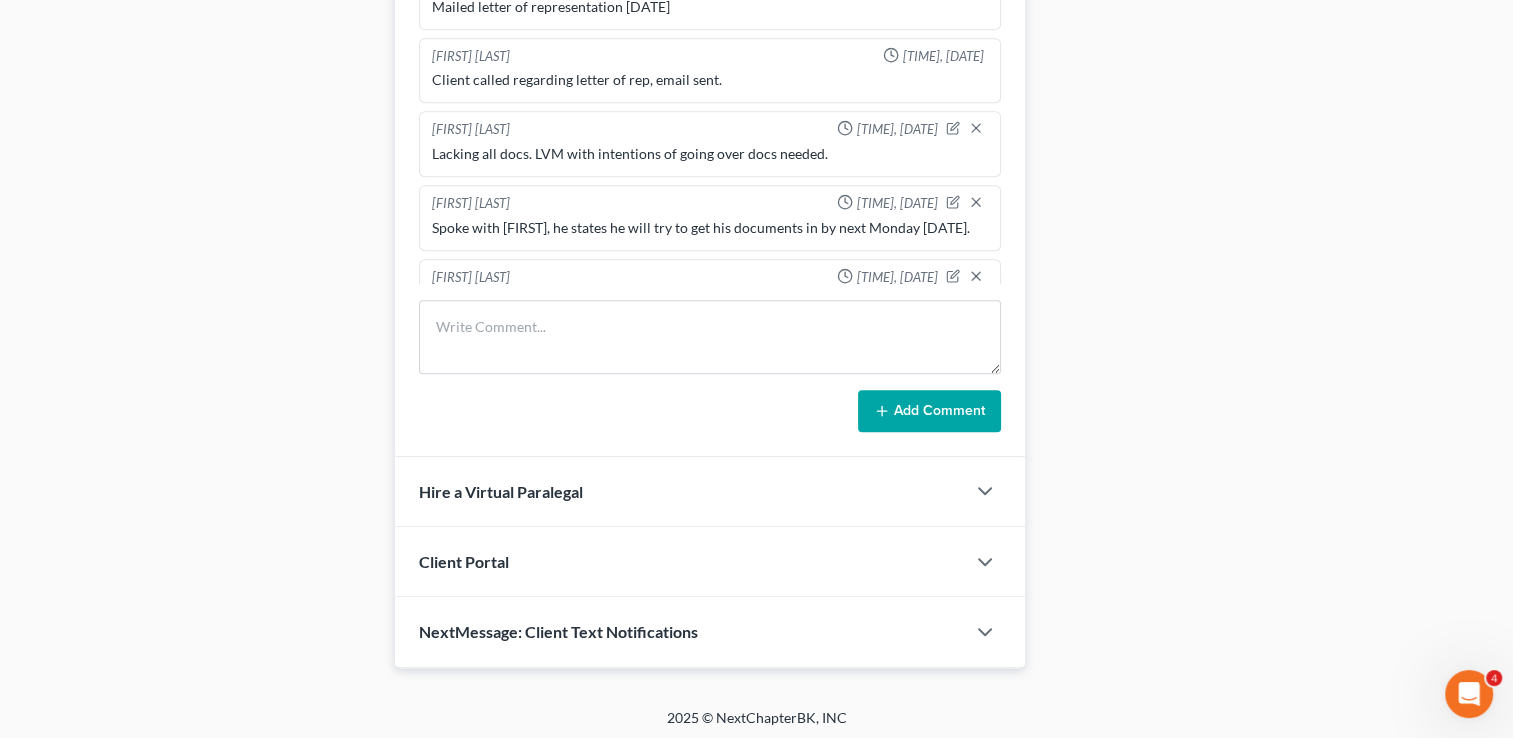 scroll, scrollTop: 699, scrollLeft: 0, axis: vertical 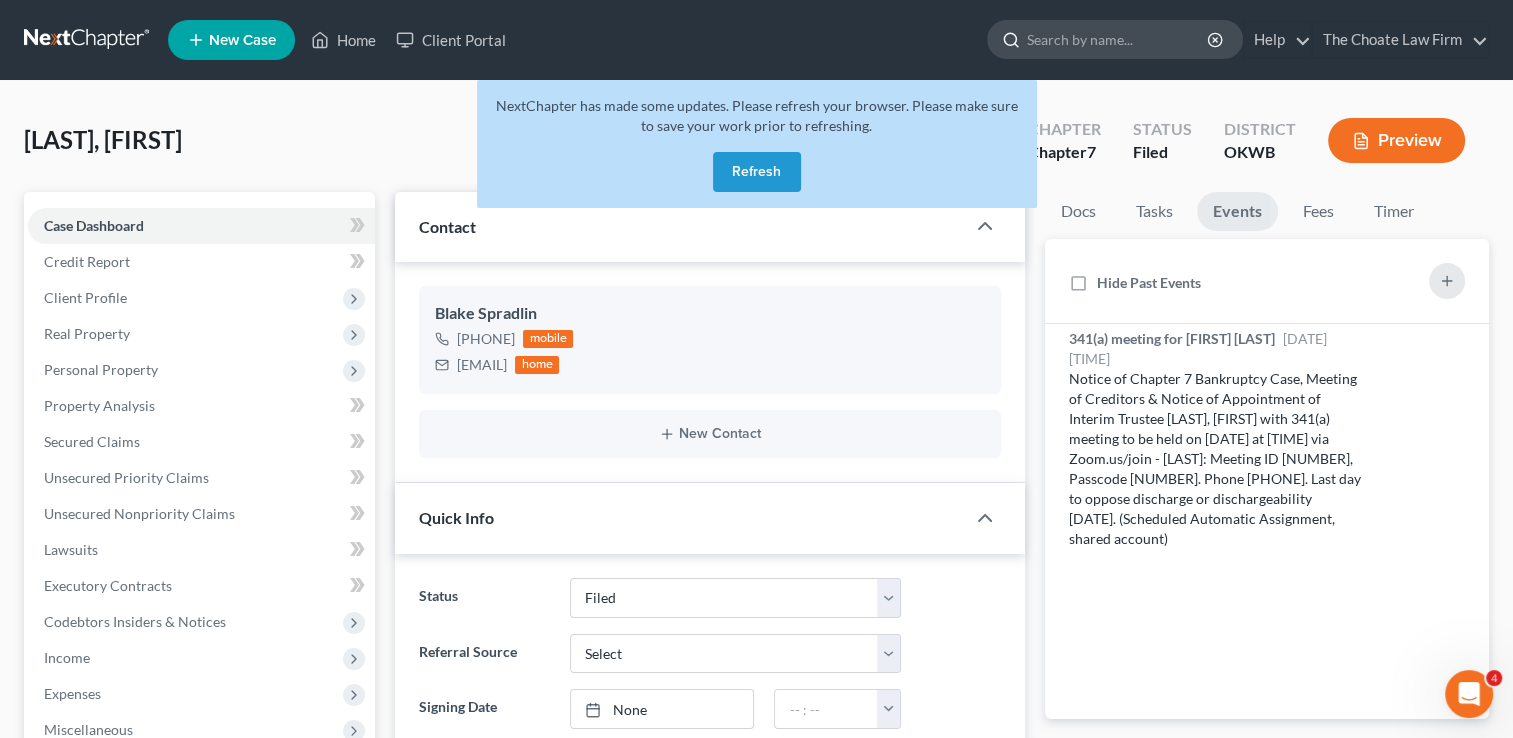 click at bounding box center (1118, 39) 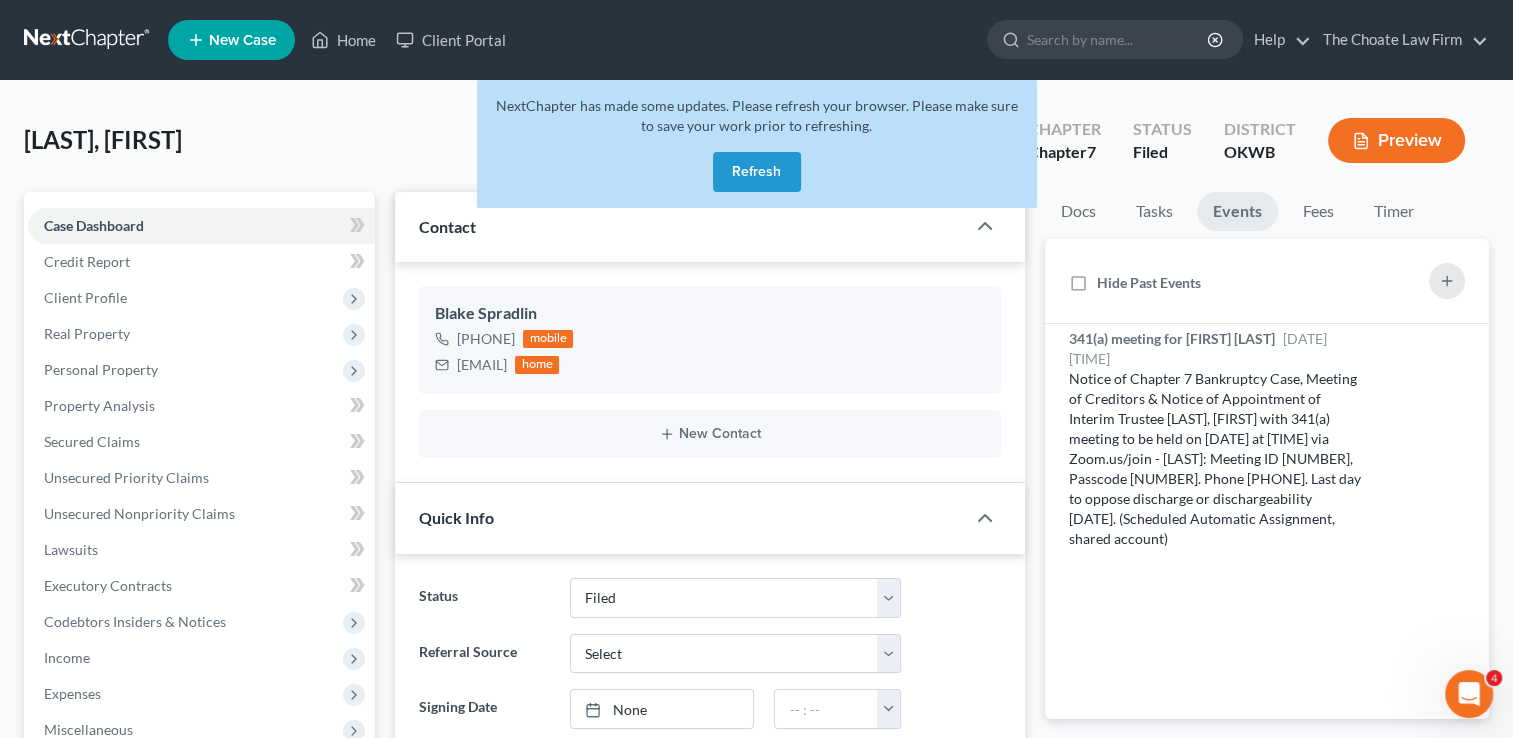click on "Refresh" at bounding box center (757, 172) 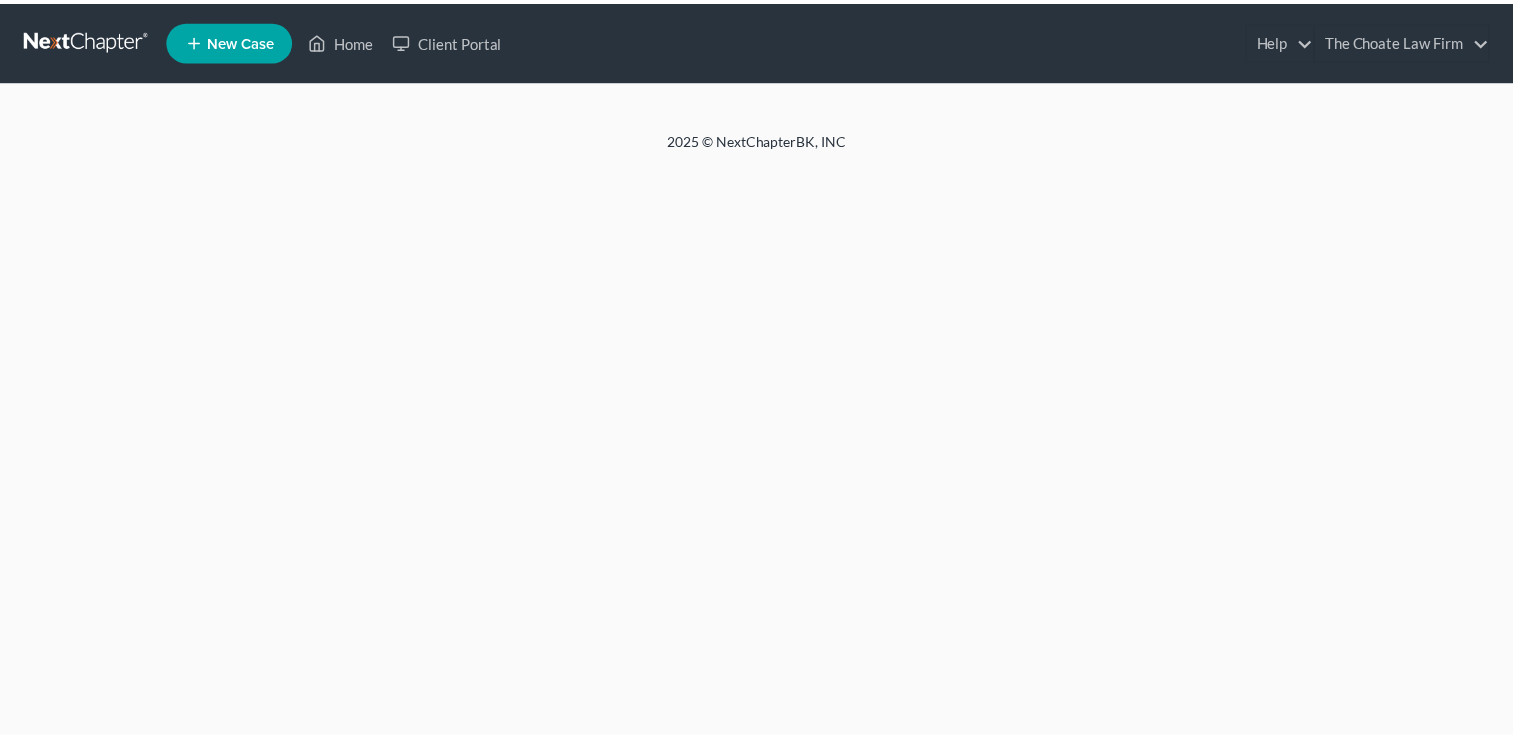 scroll, scrollTop: 0, scrollLeft: 0, axis: both 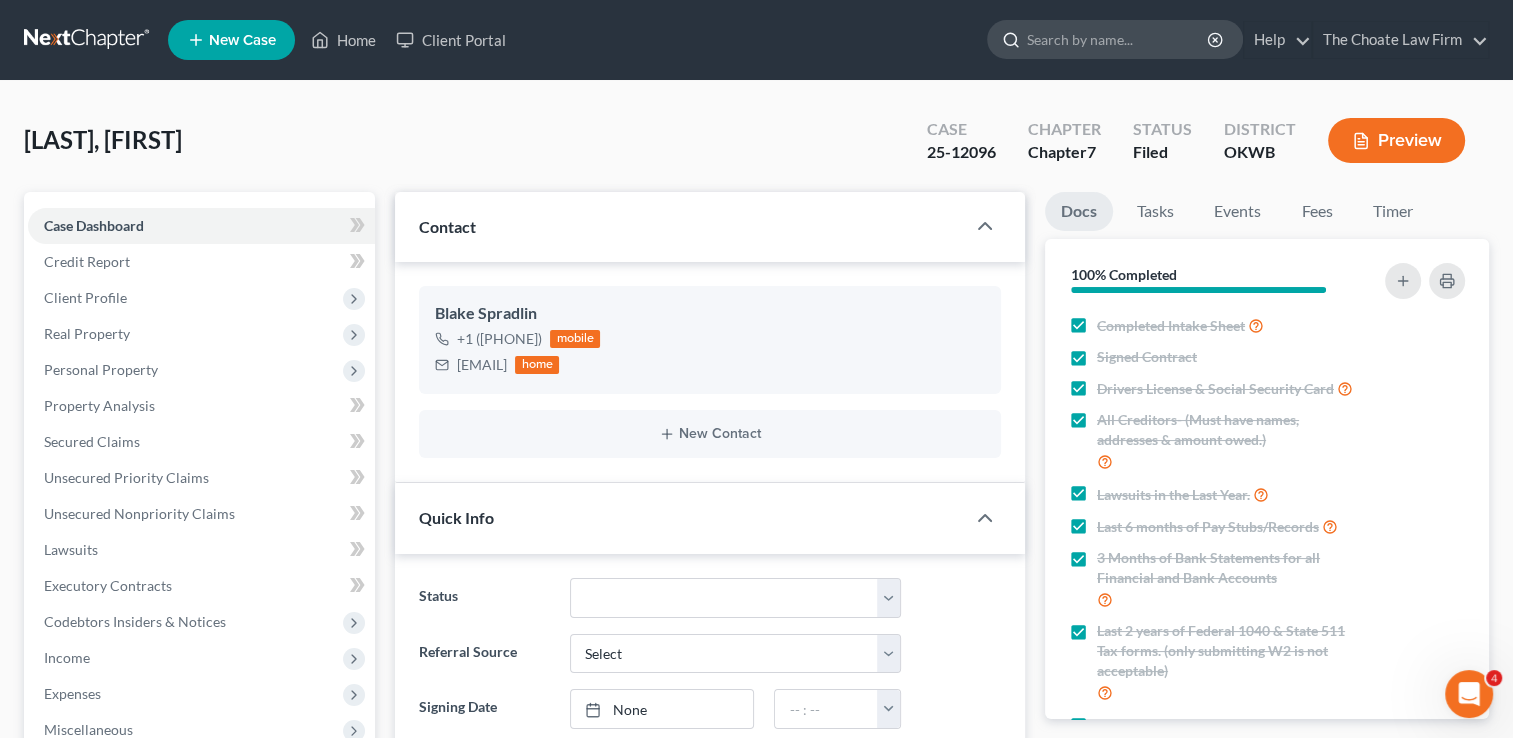 click at bounding box center [1118, 39] 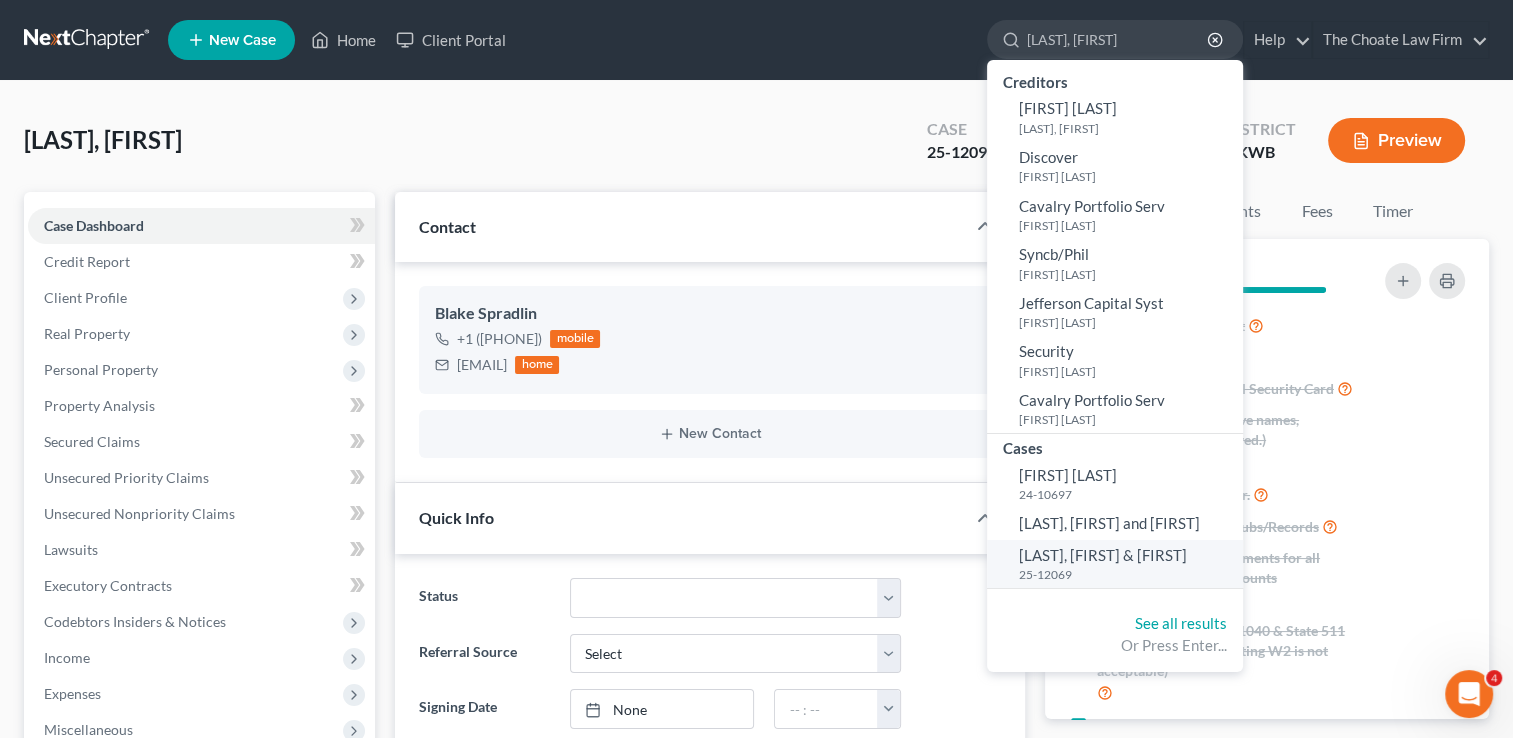 type on "Johnson, Anthony" 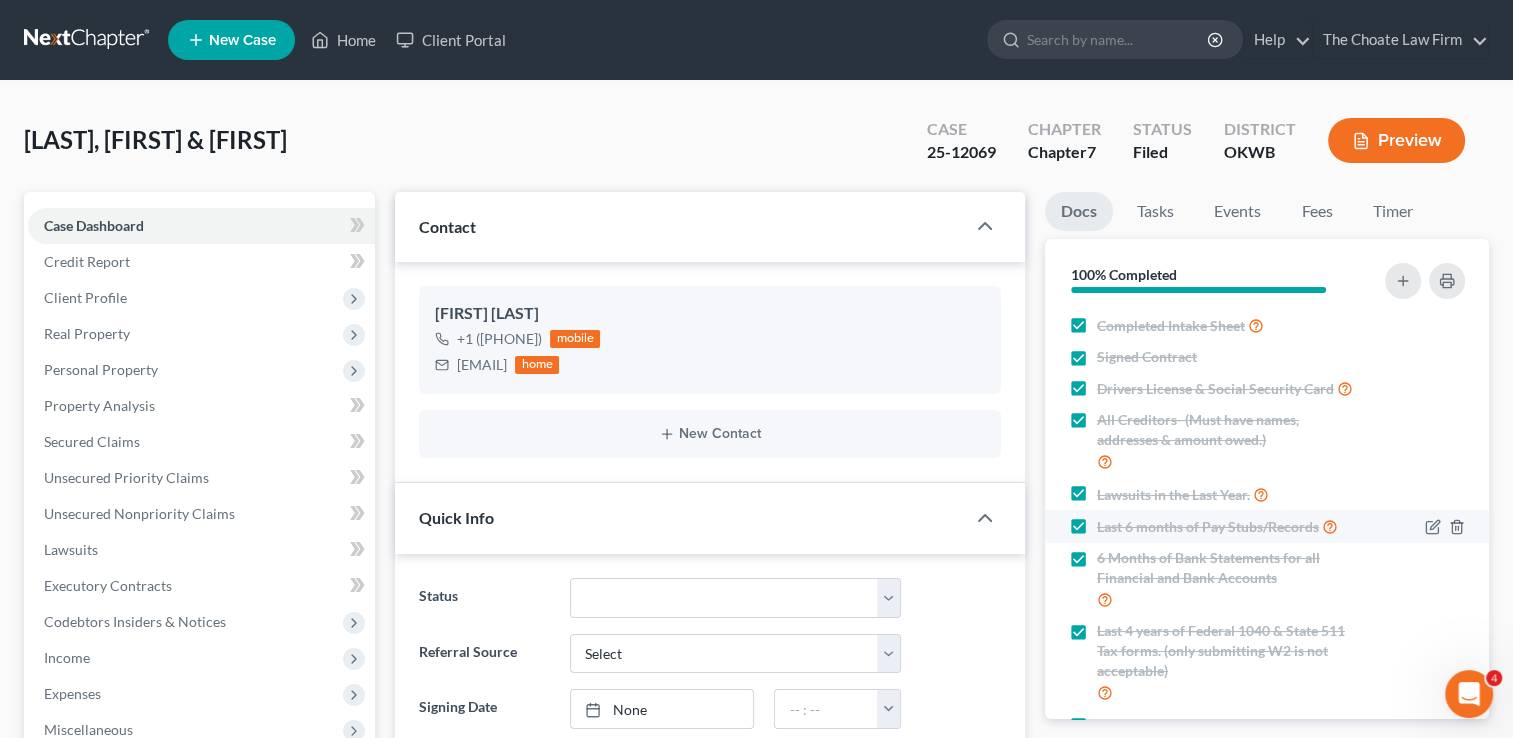 scroll, scrollTop: 3050, scrollLeft: 0, axis: vertical 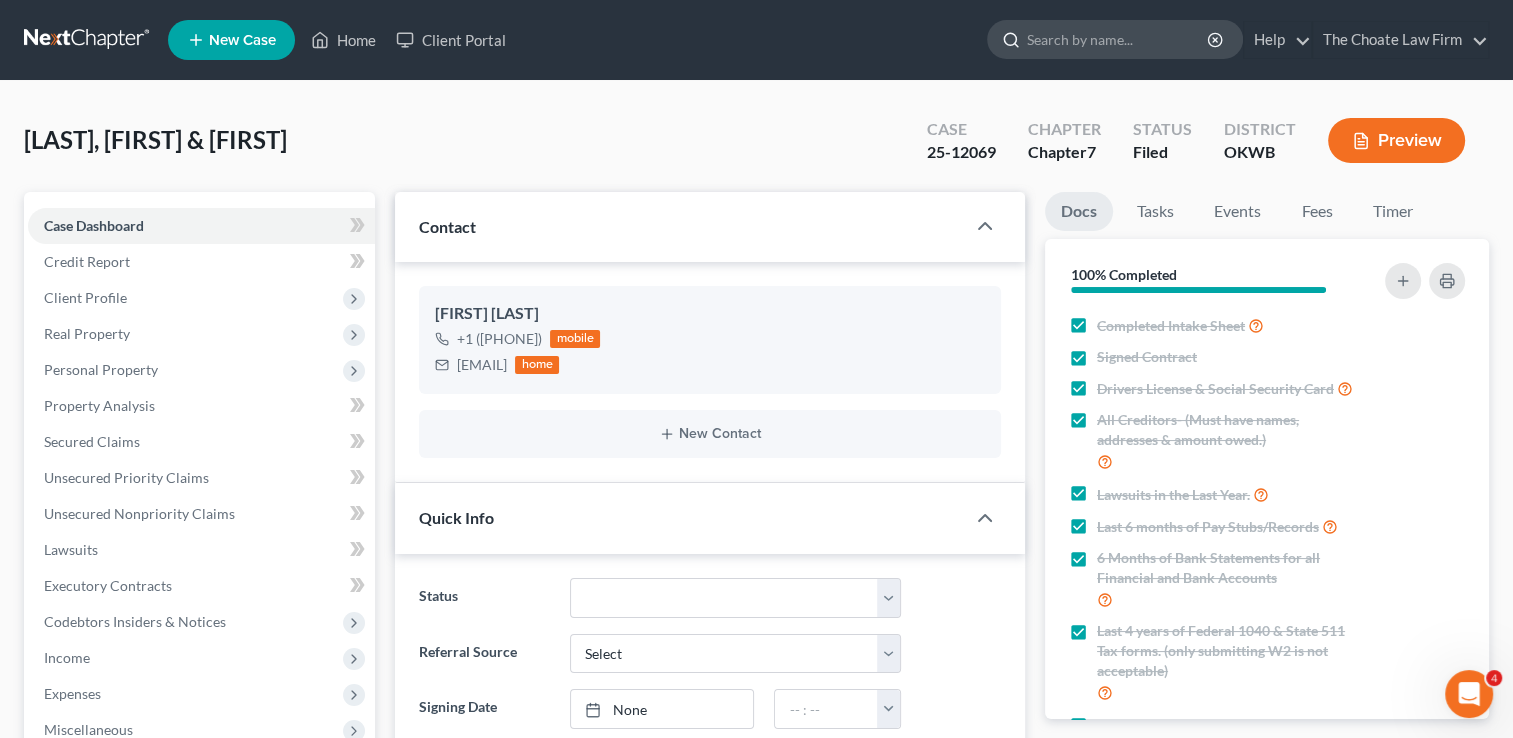 click at bounding box center (1118, 39) 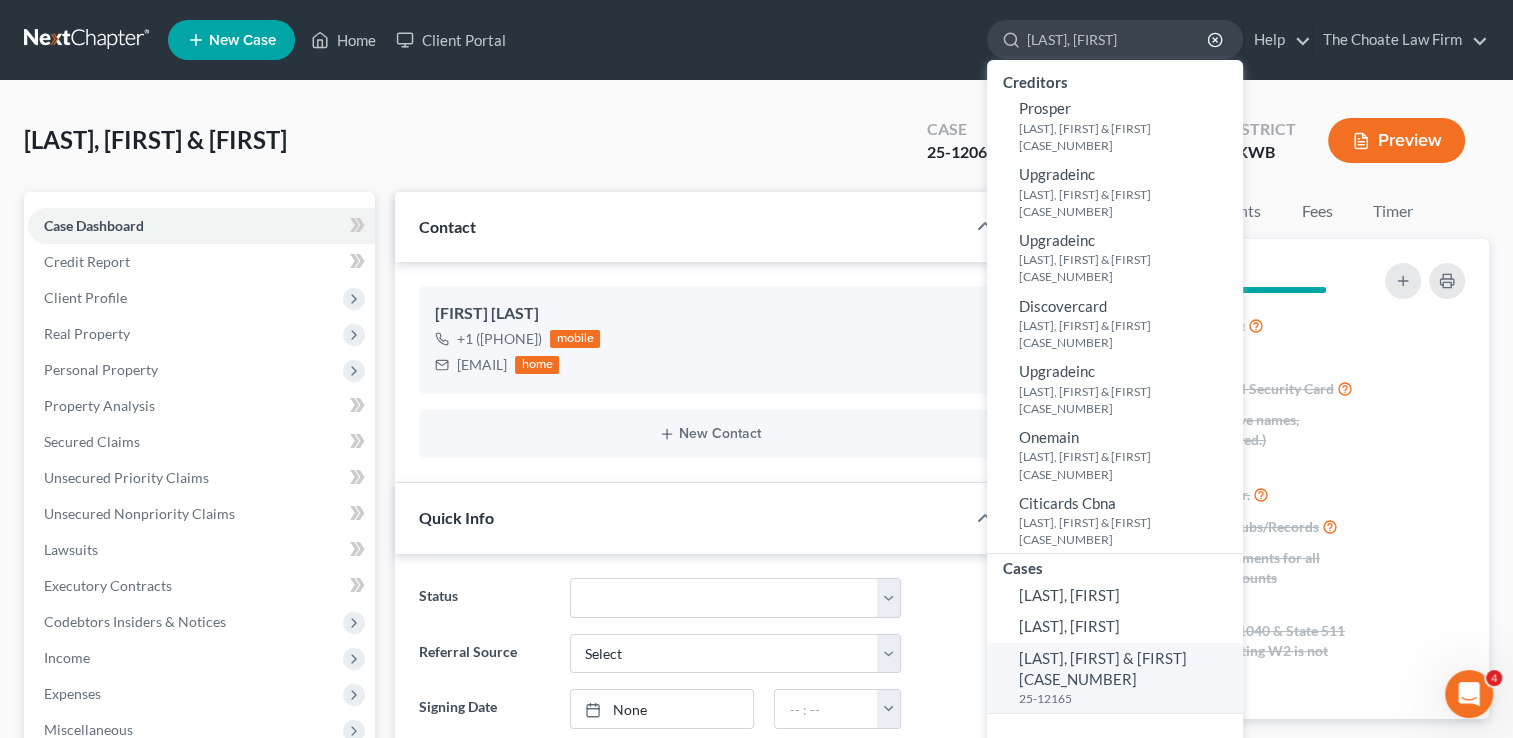 type on "Watts, Jason" 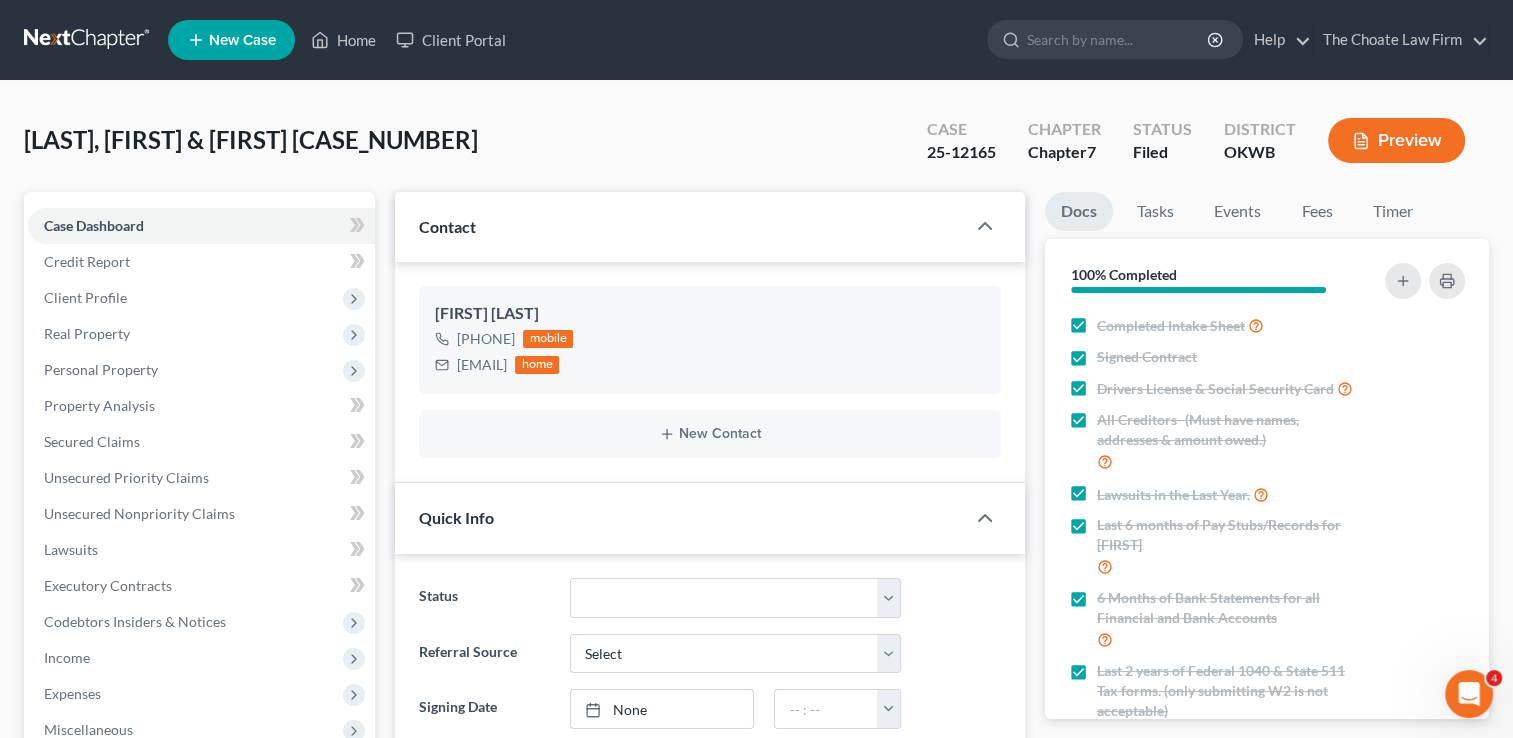 scroll, scrollTop: 1691, scrollLeft: 0, axis: vertical 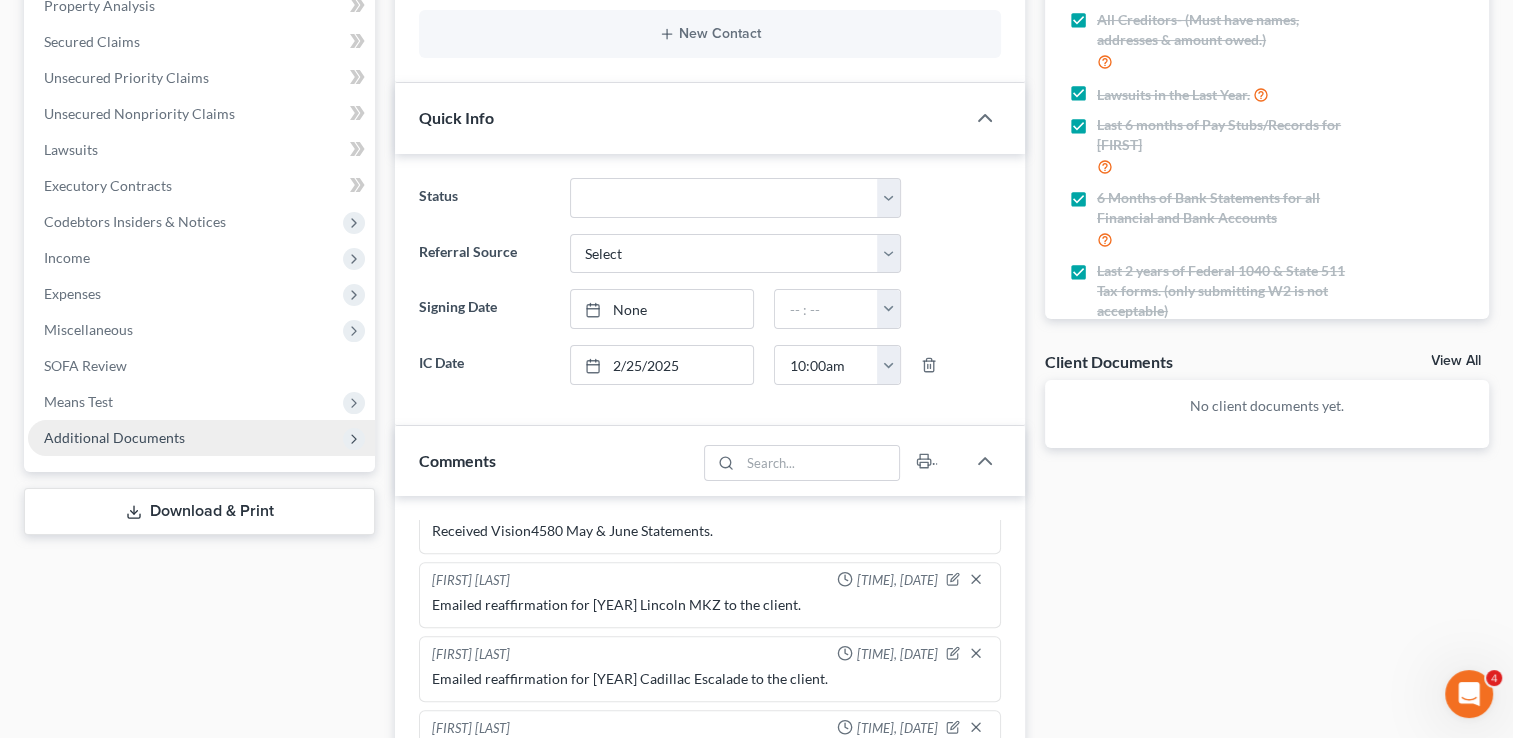 click on "Additional Documents" at bounding box center (114, 437) 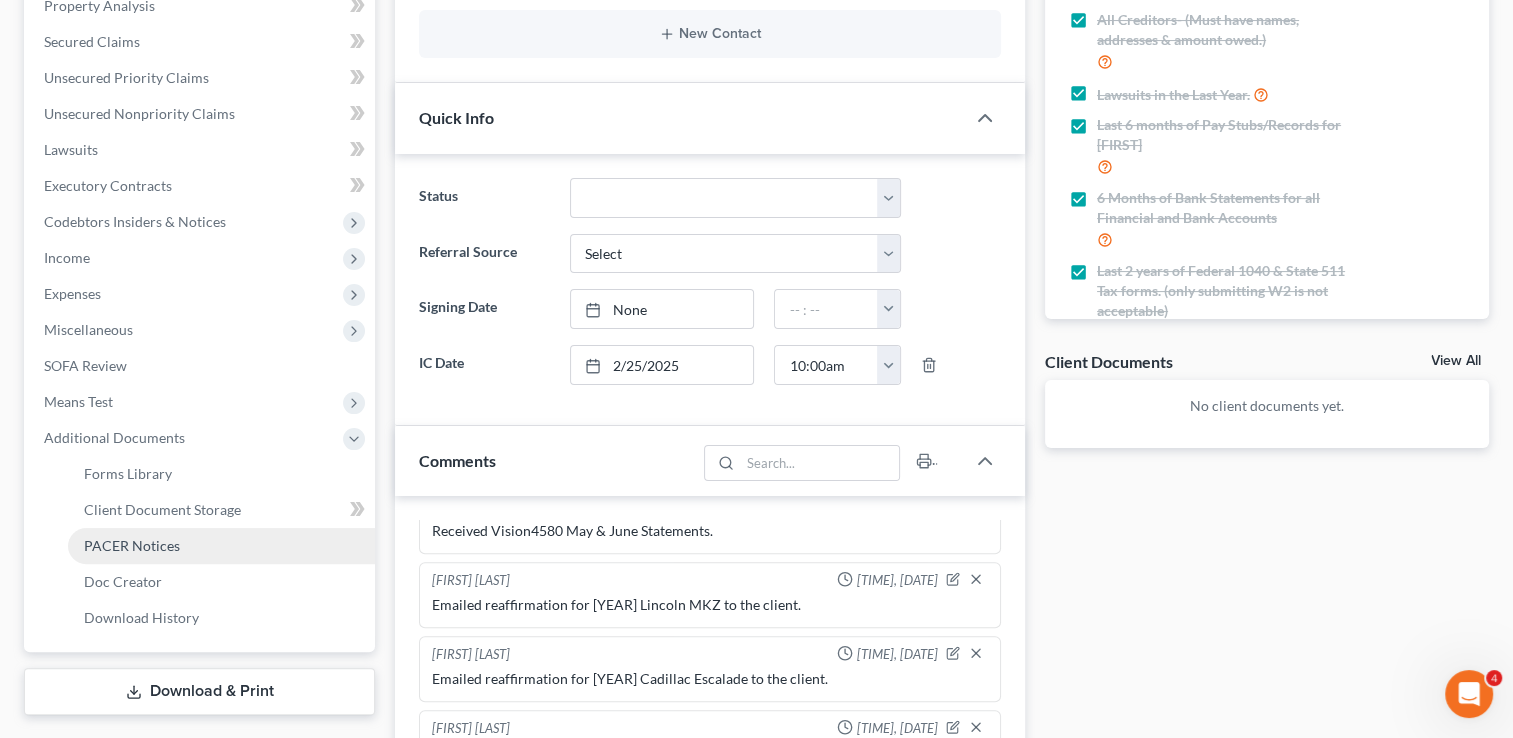click on "PACER Notices" at bounding box center (132, 545) 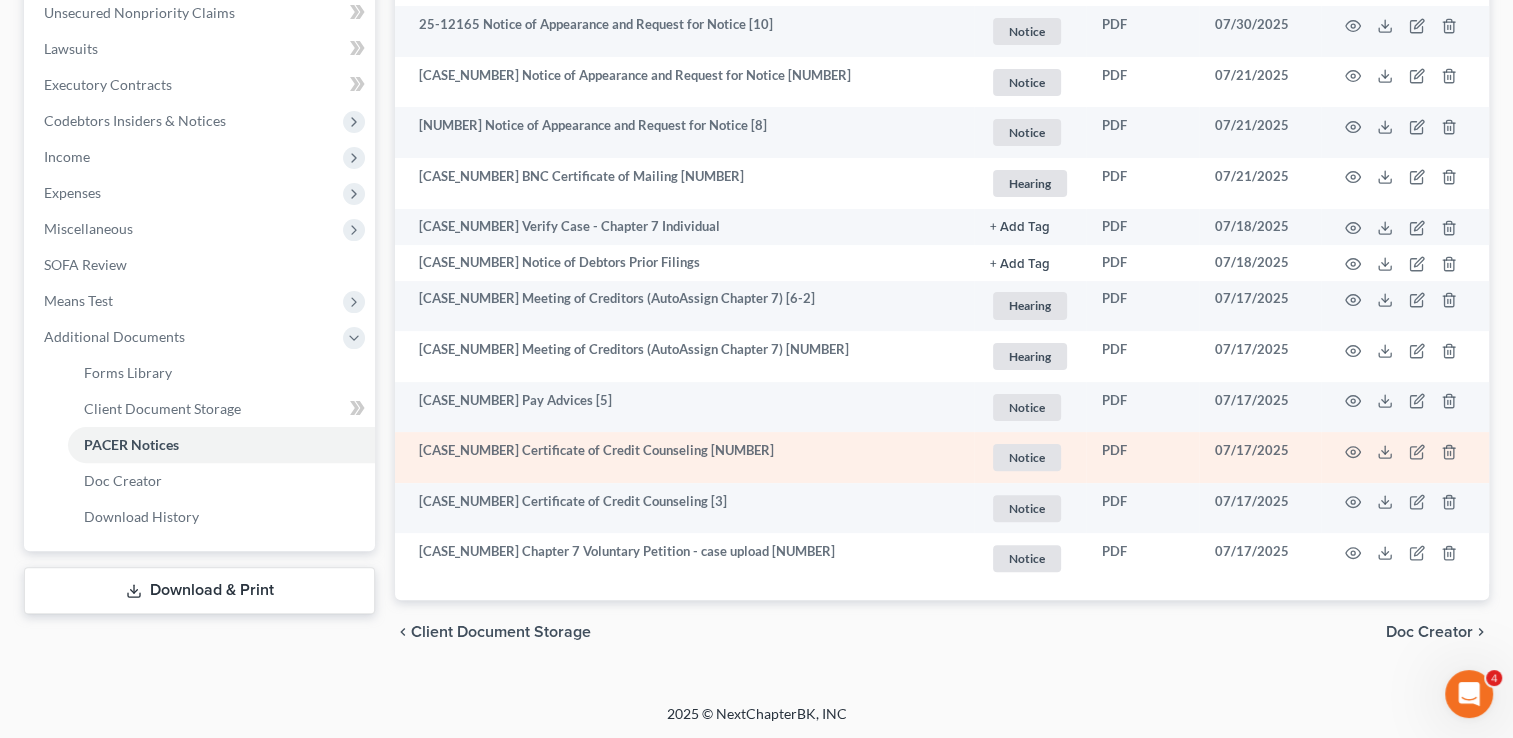 scroll, scrollTop: 502, scrollLeft: 0, axis: vertical 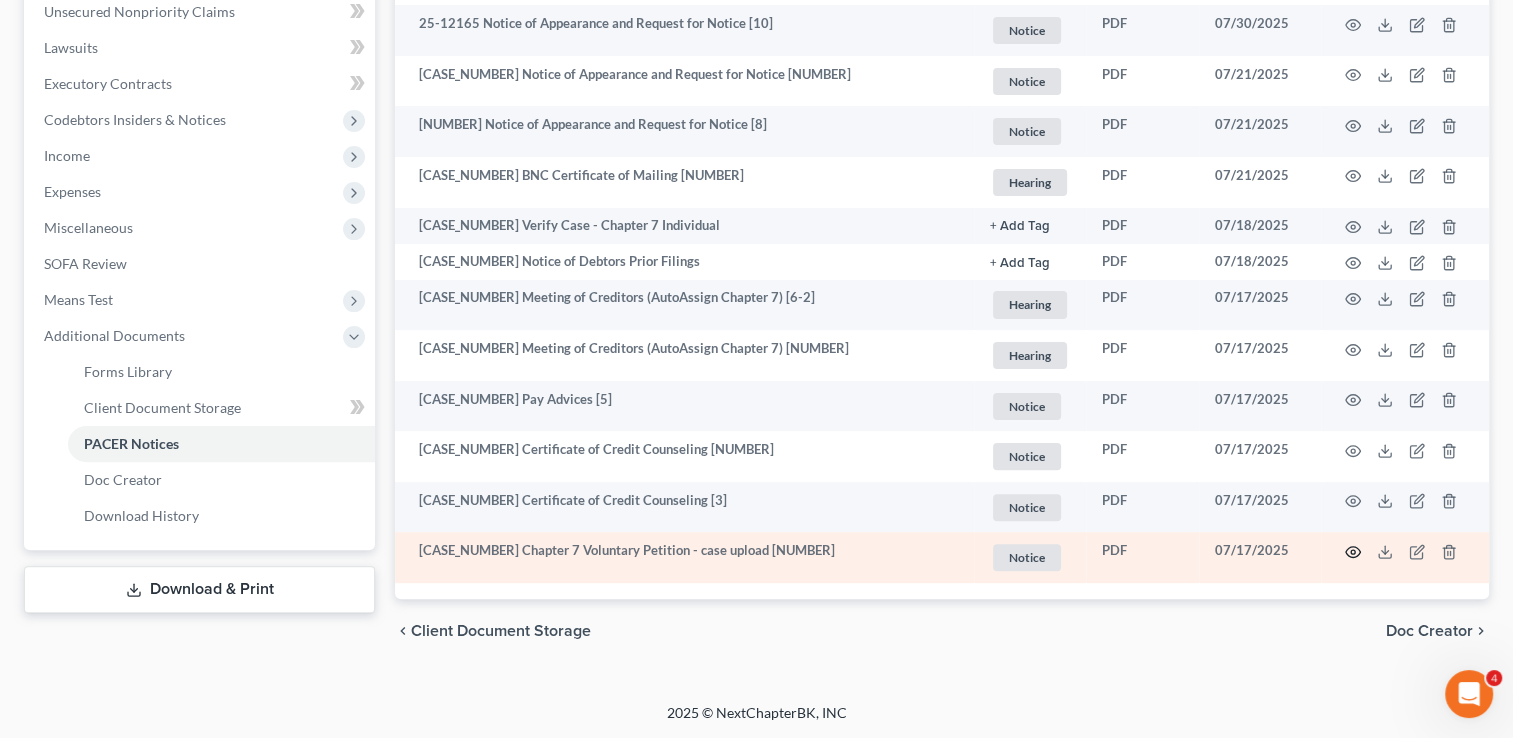 click 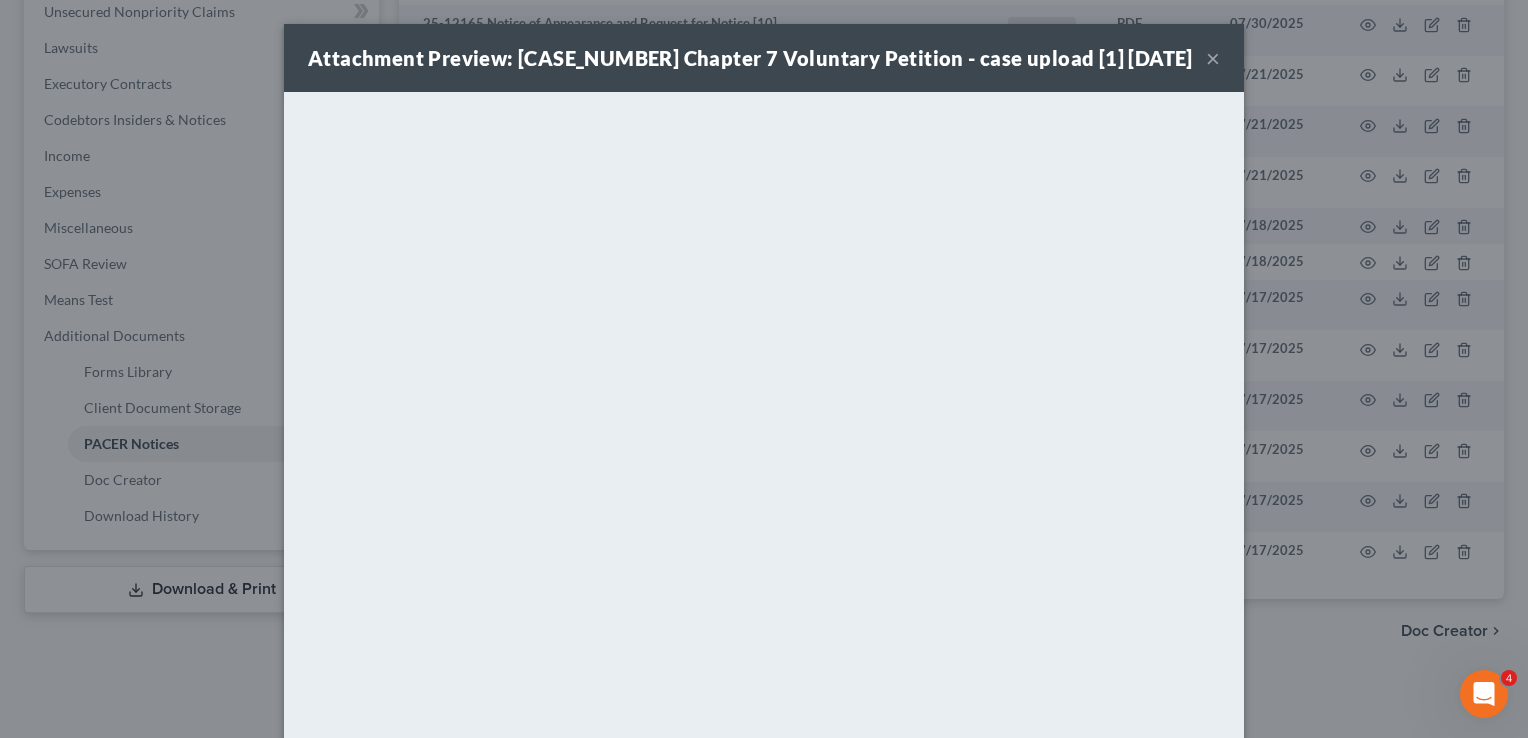 click on "×" at bounding box center (1213, 58) 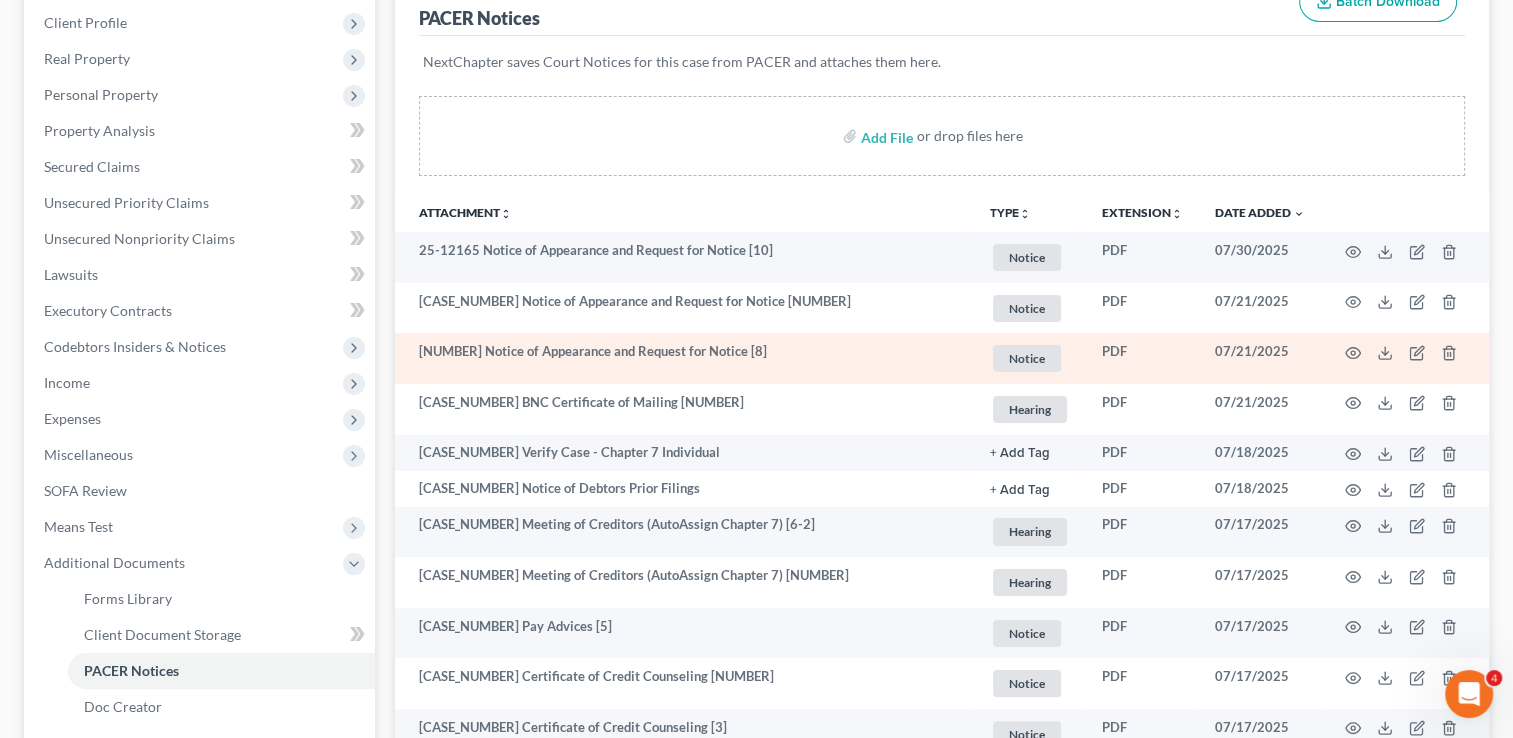 scroll, scrollTop: 0, scrollLeft: 0, axis: both 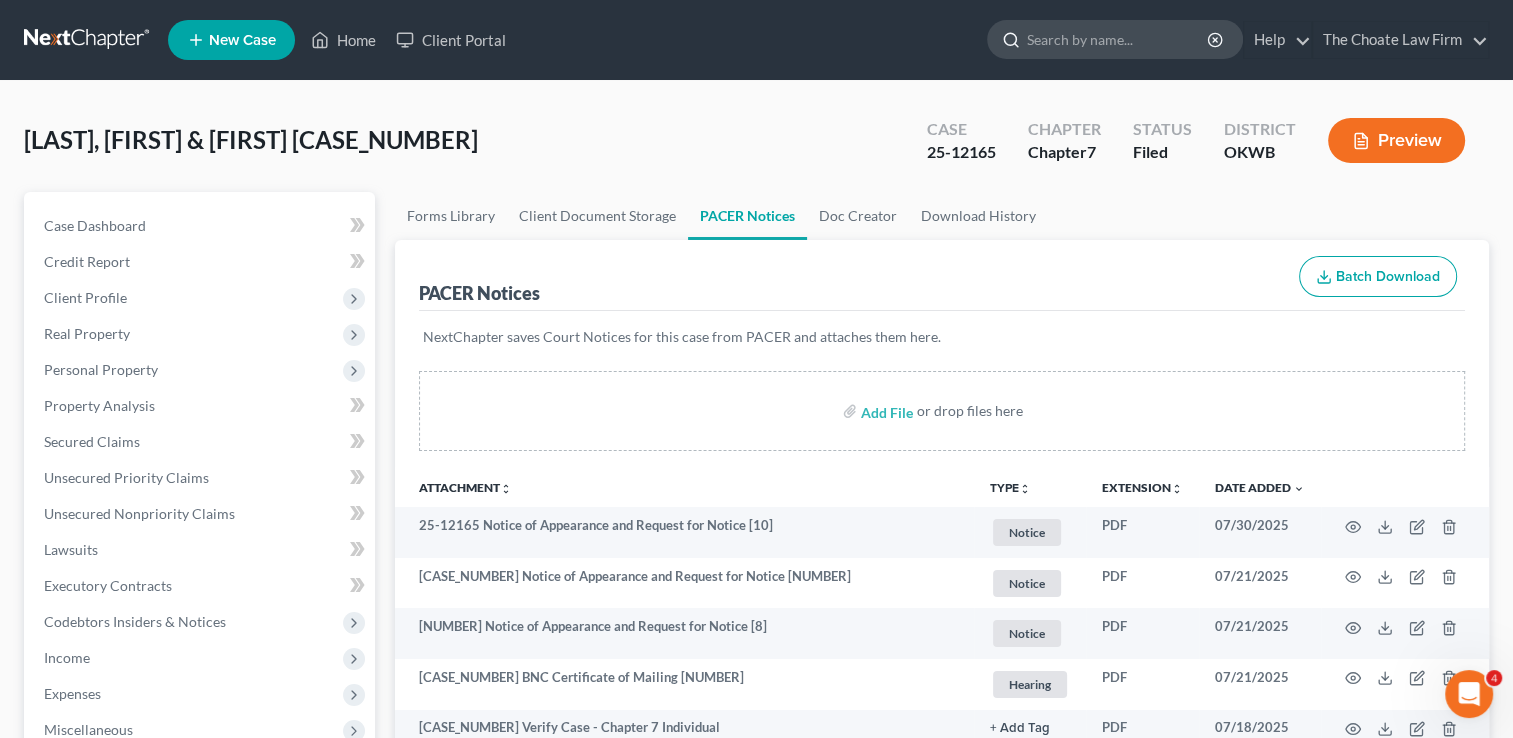 click at bounding box center [1118, 39] 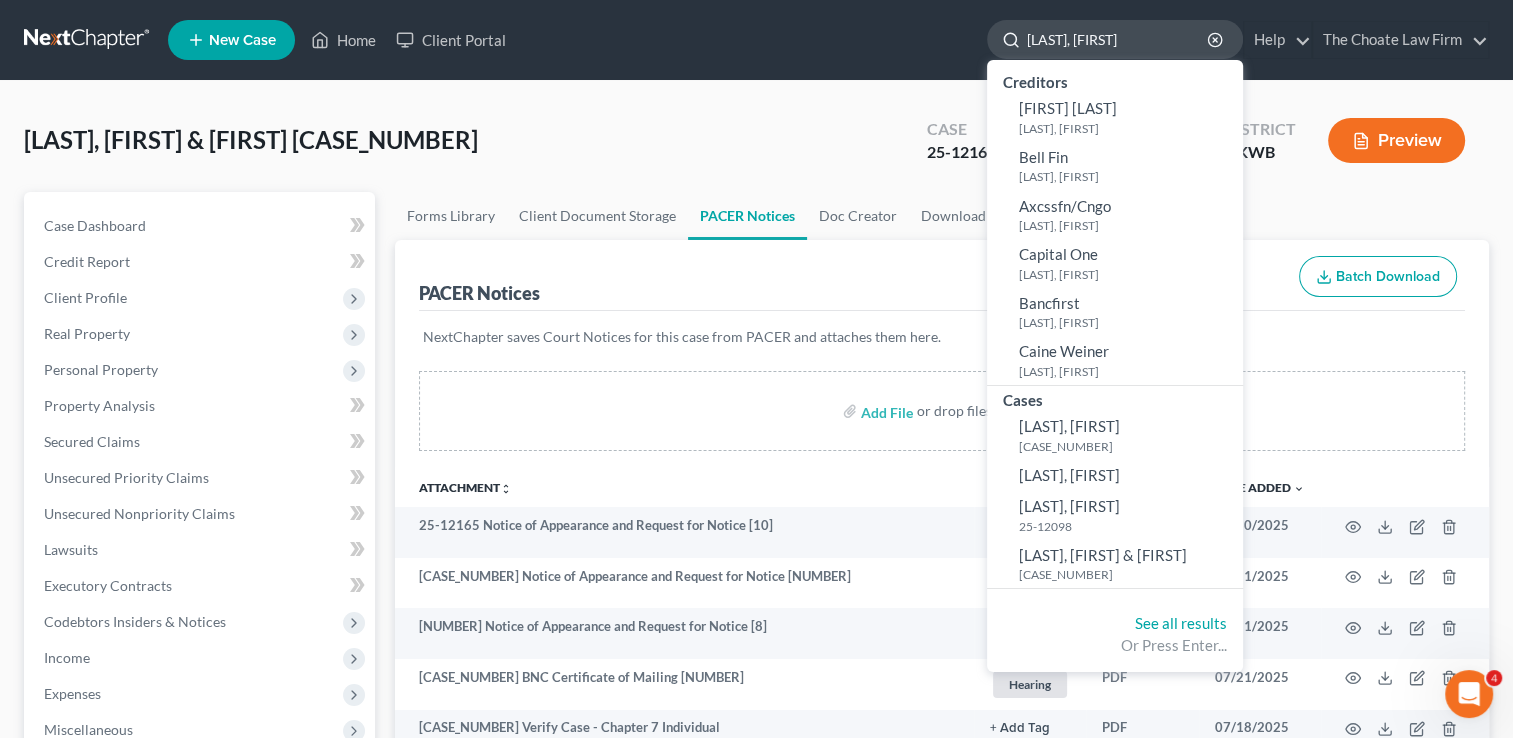 type on "Ezell, Rhonda" 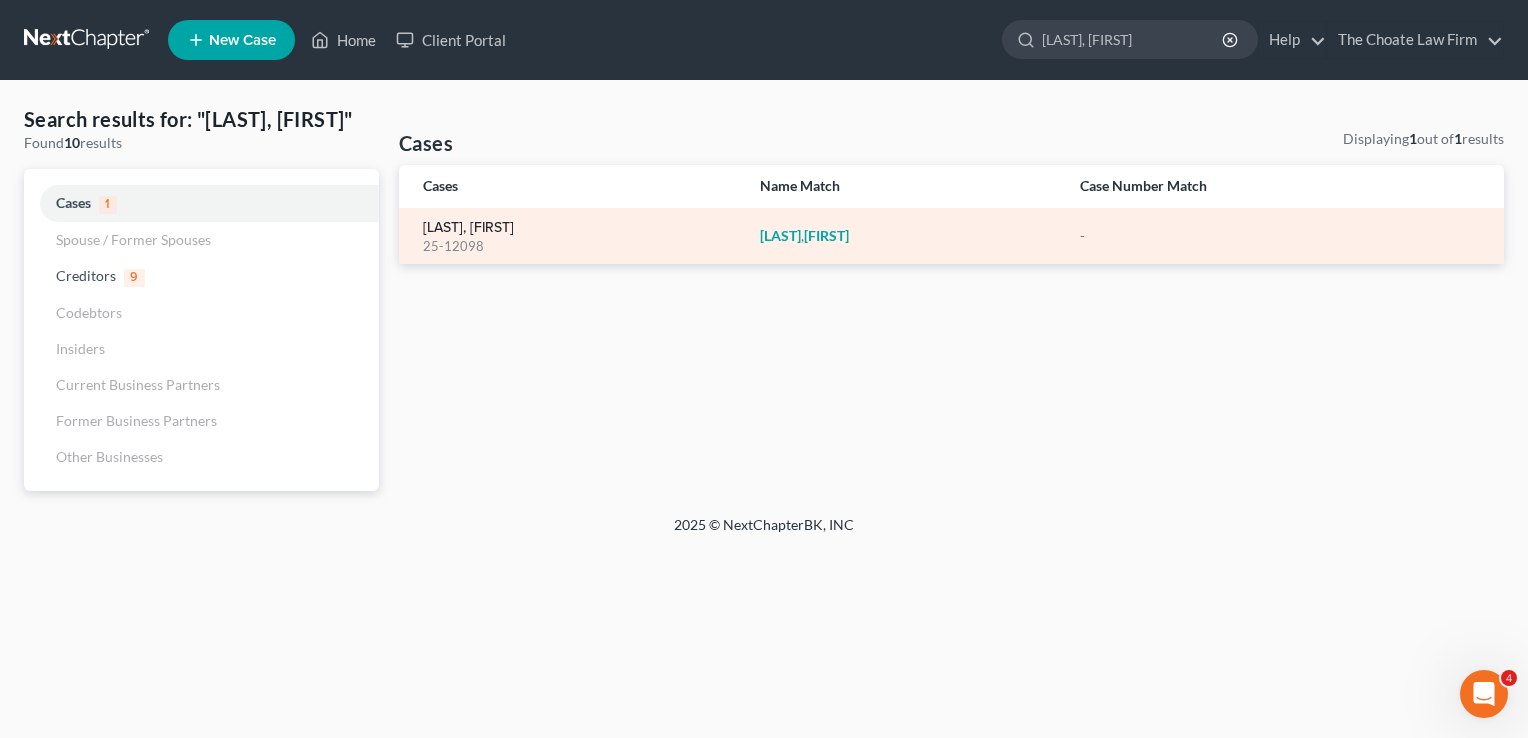 click on "Ezell, Rhonda" at bounding box center [468, 228] 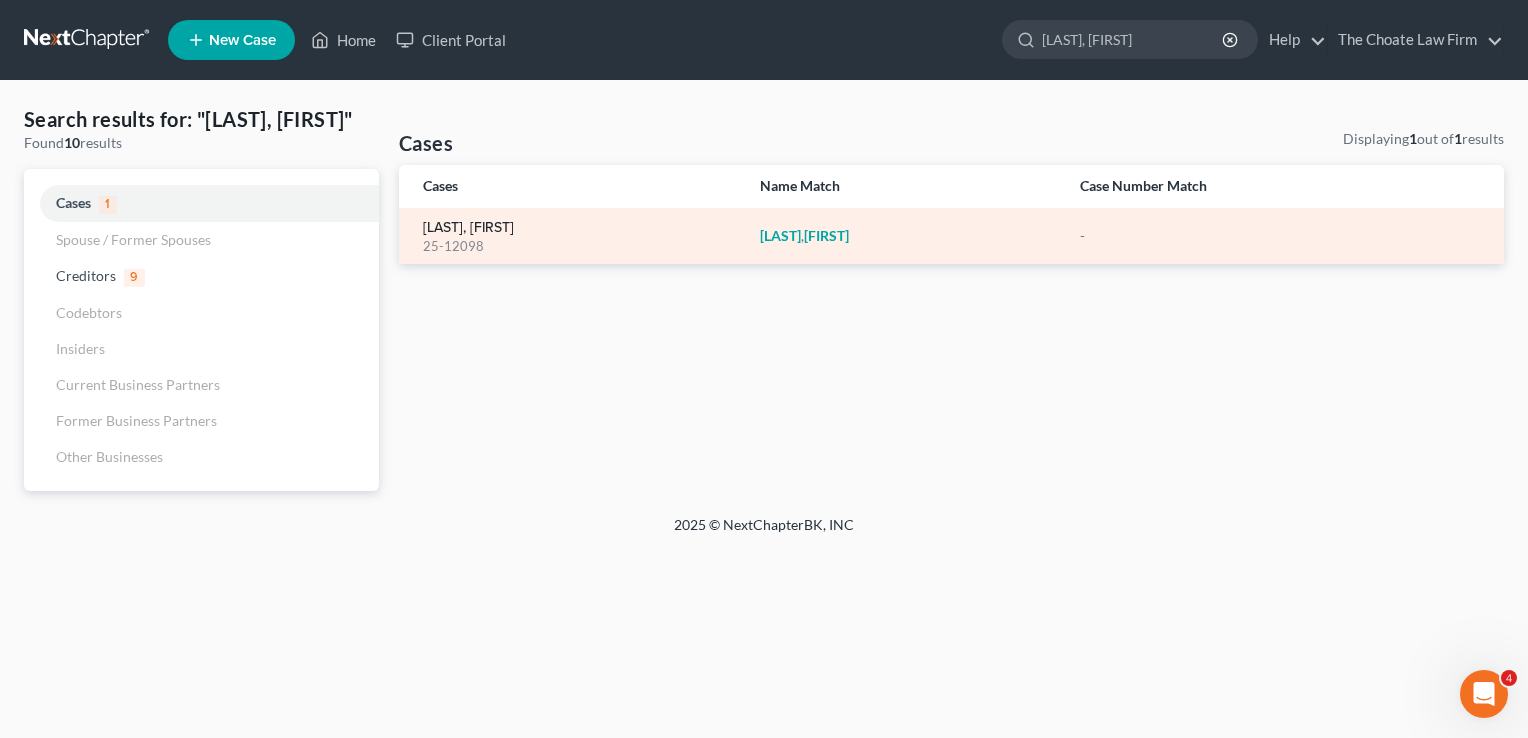 type 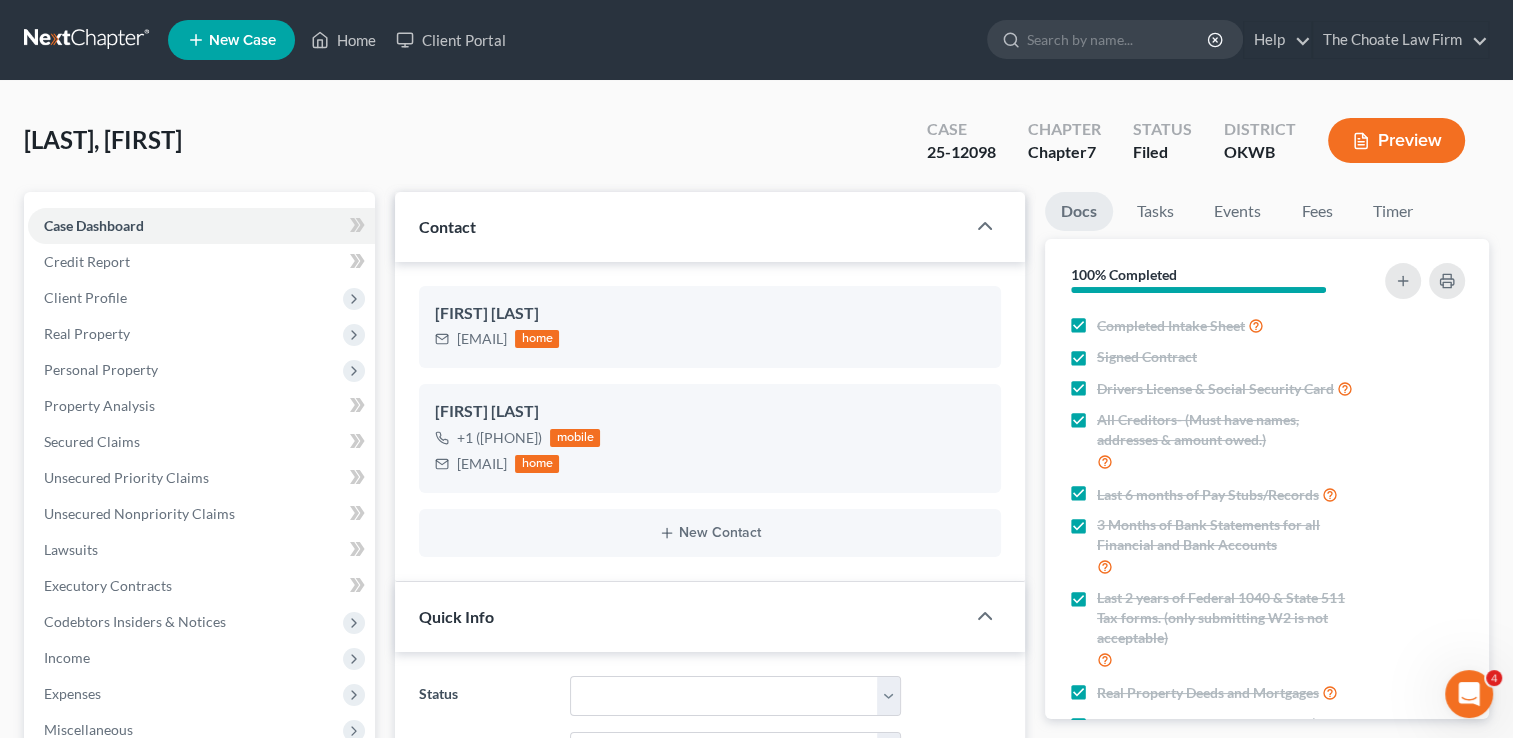 scroll, scrollTop: 1470, scrollLeft: 0, axis: vertical 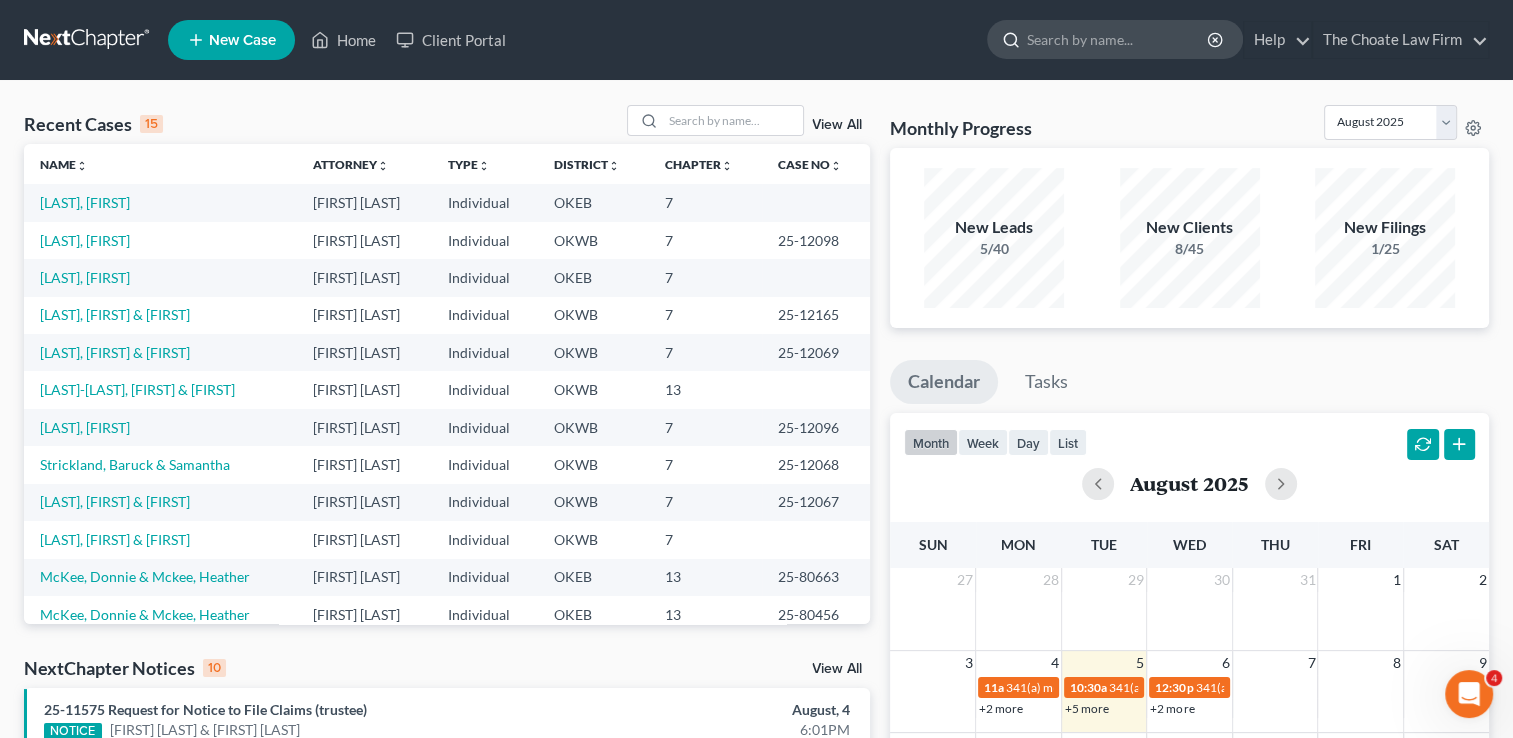 click at bounding box center [1118, 39] 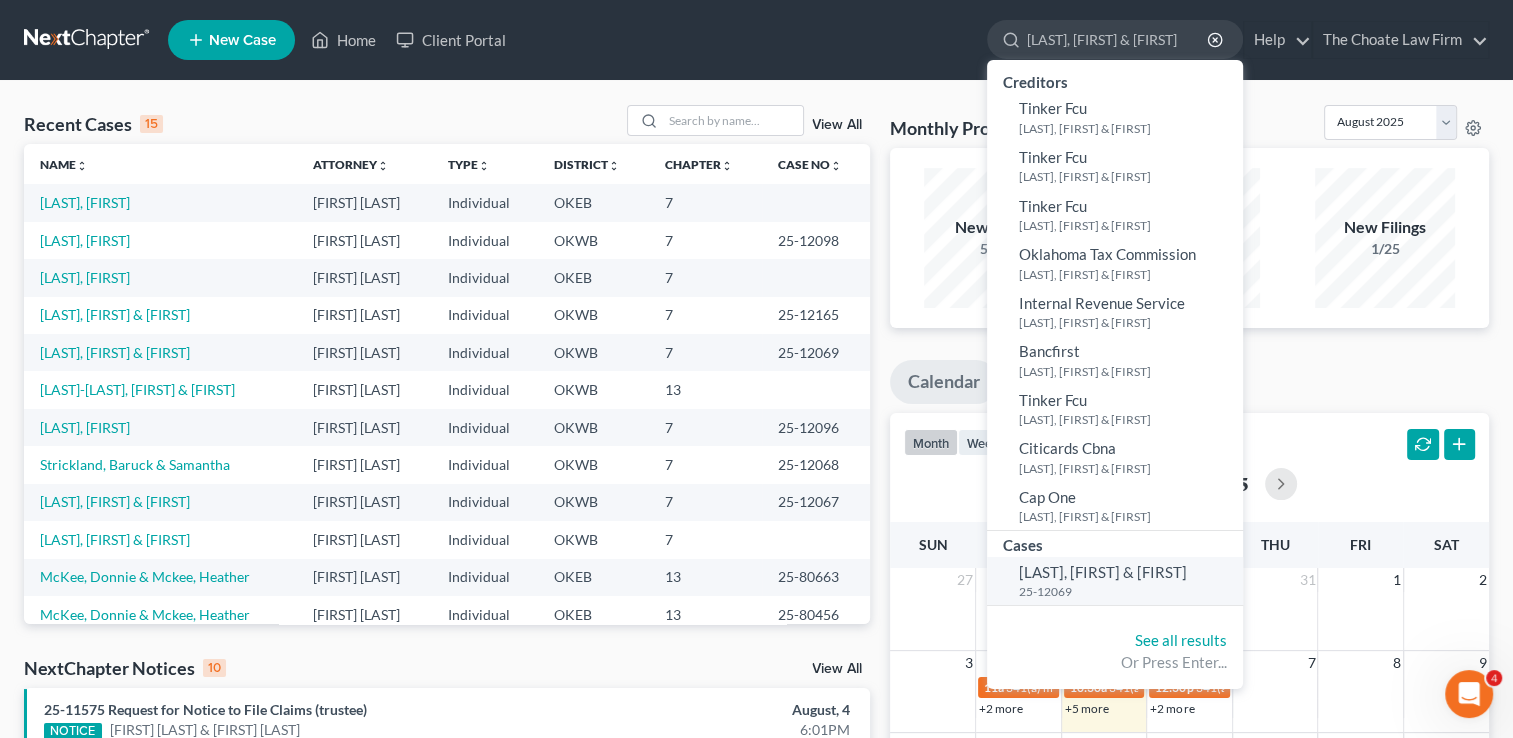type on "[LAST], [FIRST] & [FIRST]" 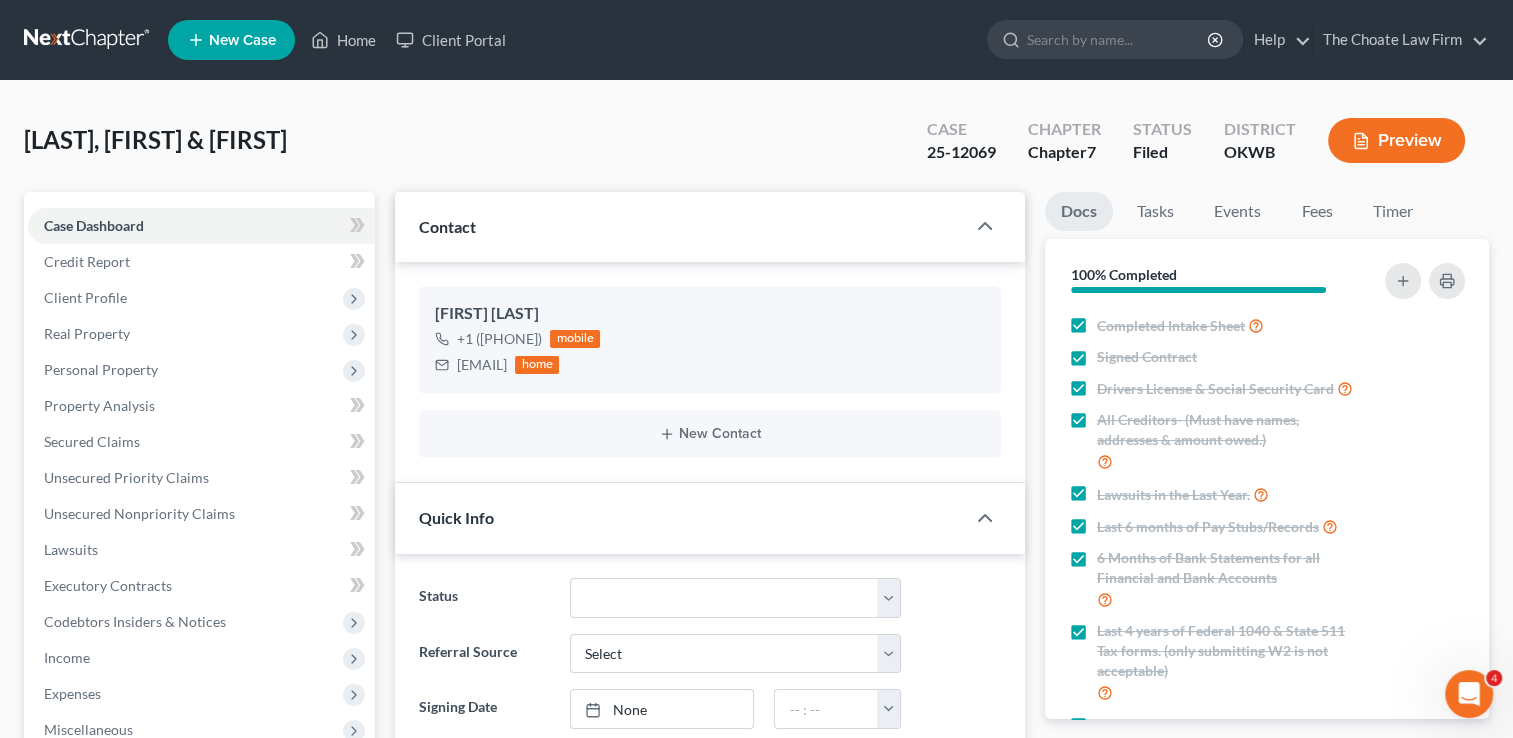 scroll, scrollTop: 3050, scrollLeft: 0, axis: vertical 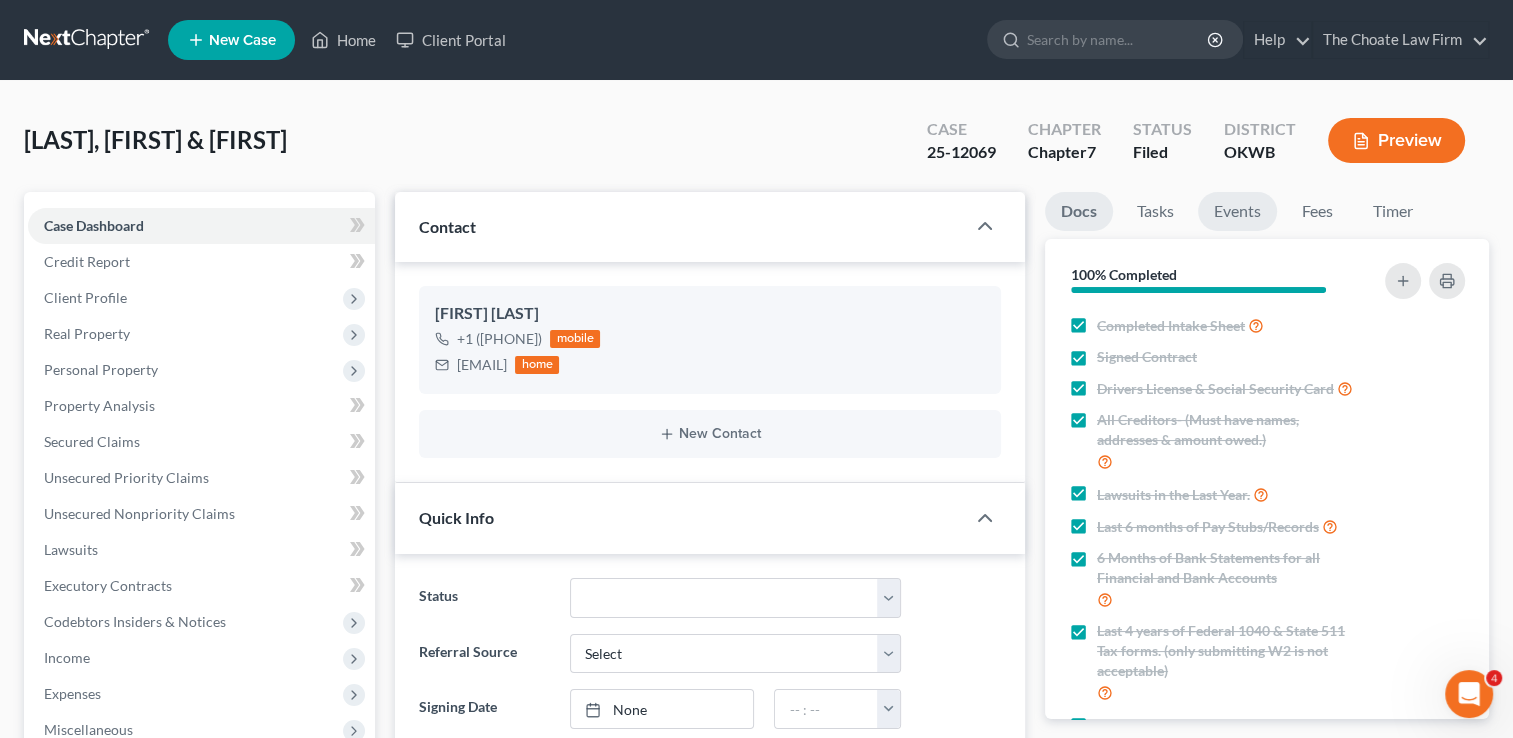 click on "Events" at bounding box center (1237, 211) 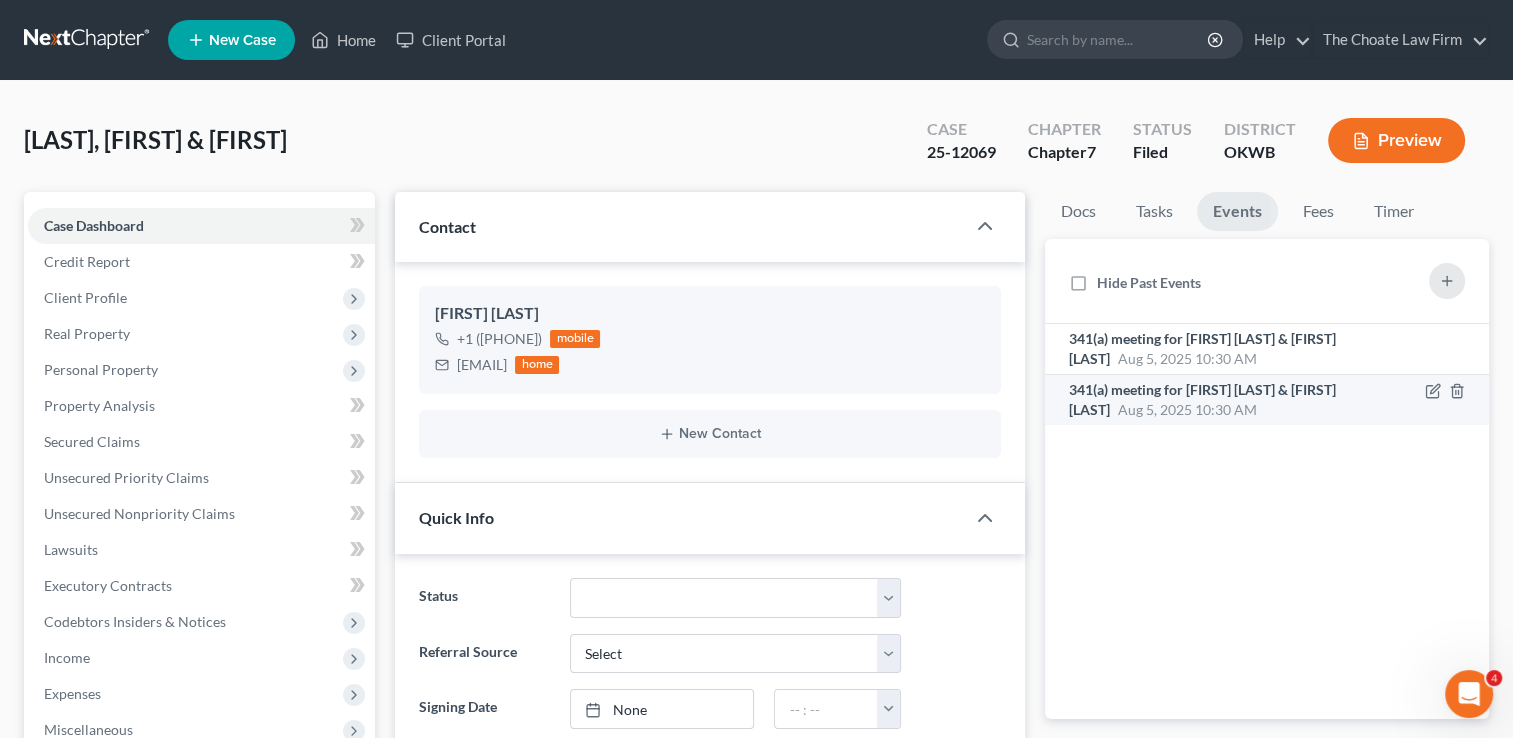 click on "341(a) meeting for Anthony Johnson & Jeri Johnson" at bounding box center (1202, 399) 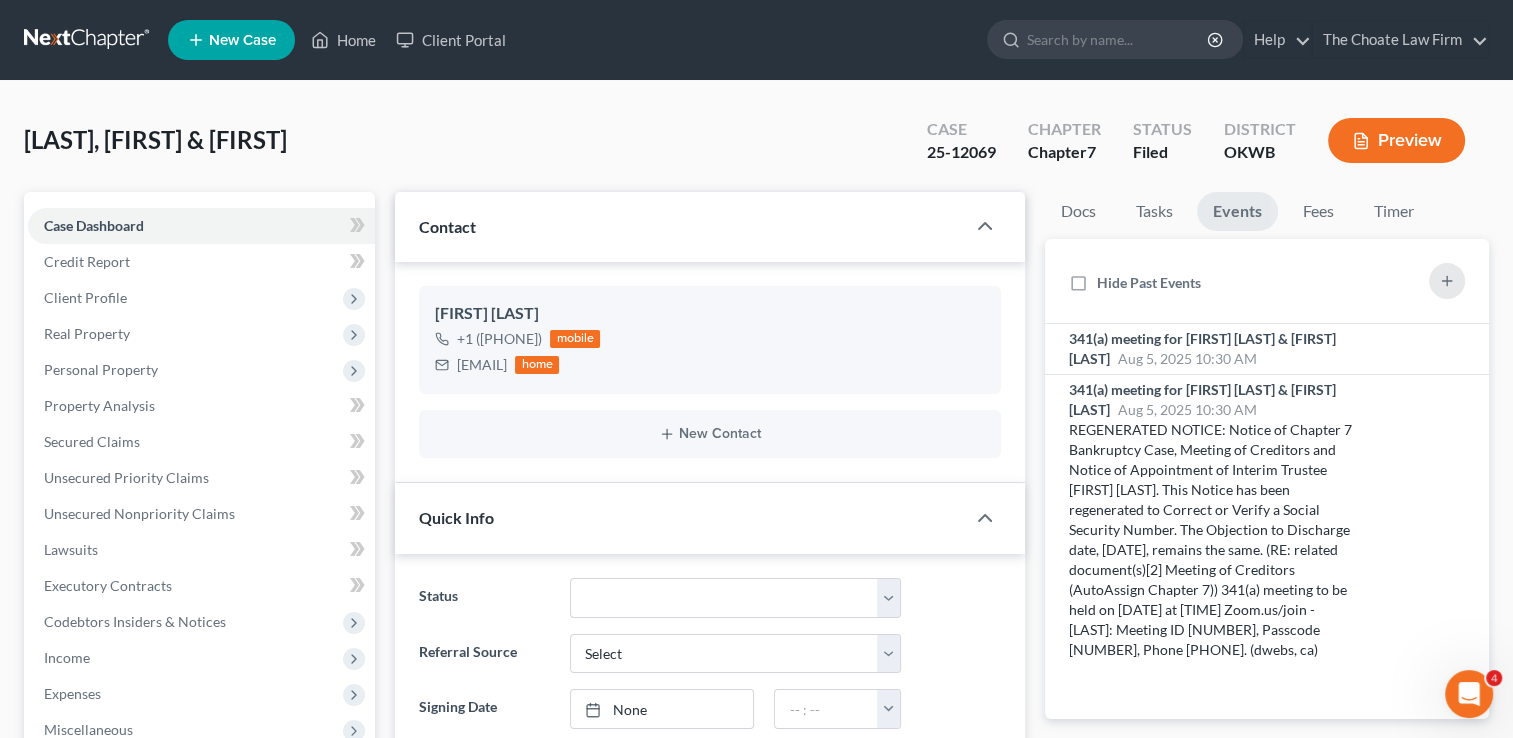click on "25-12069" at bounding box center [961, 152] 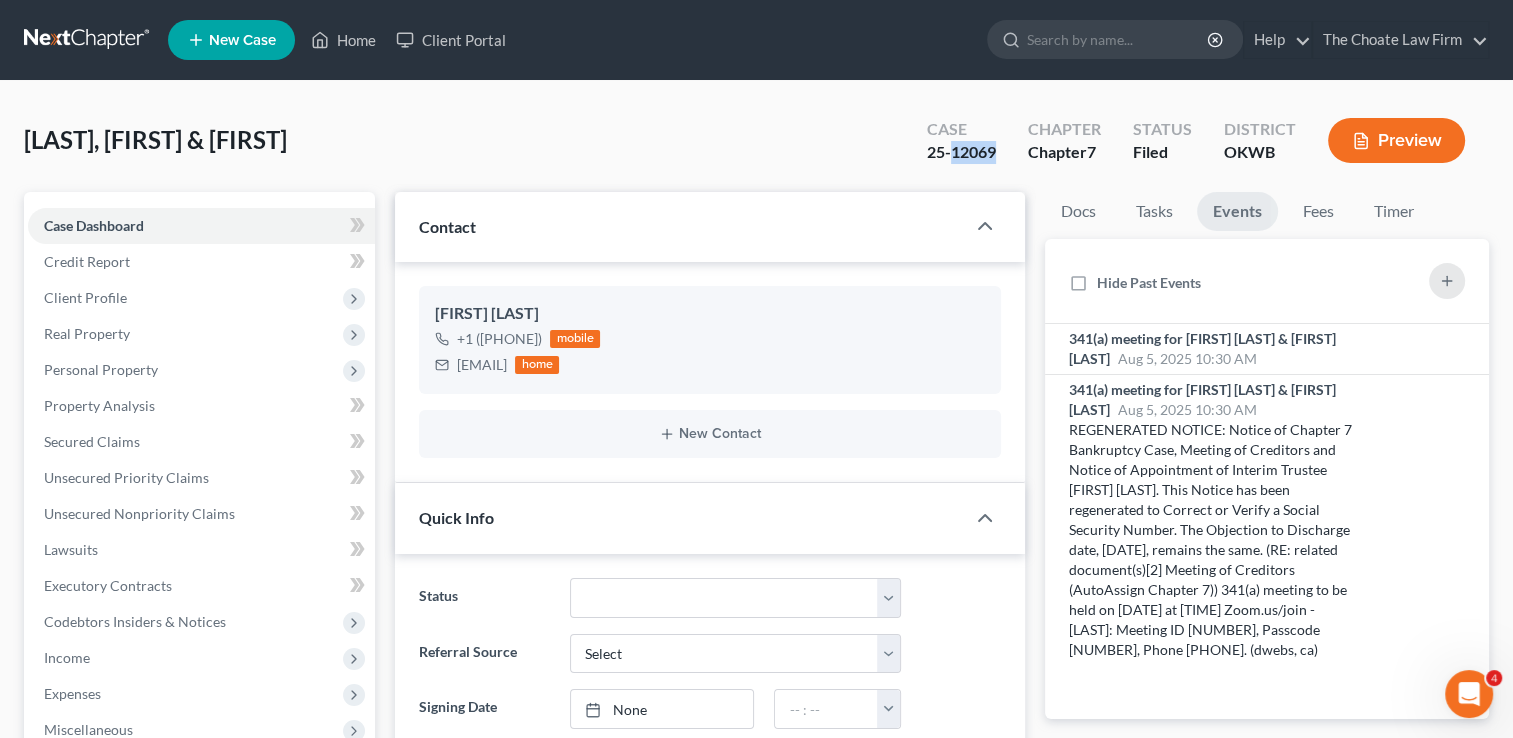 click on "25-12069" at bounding box center (961, 152) 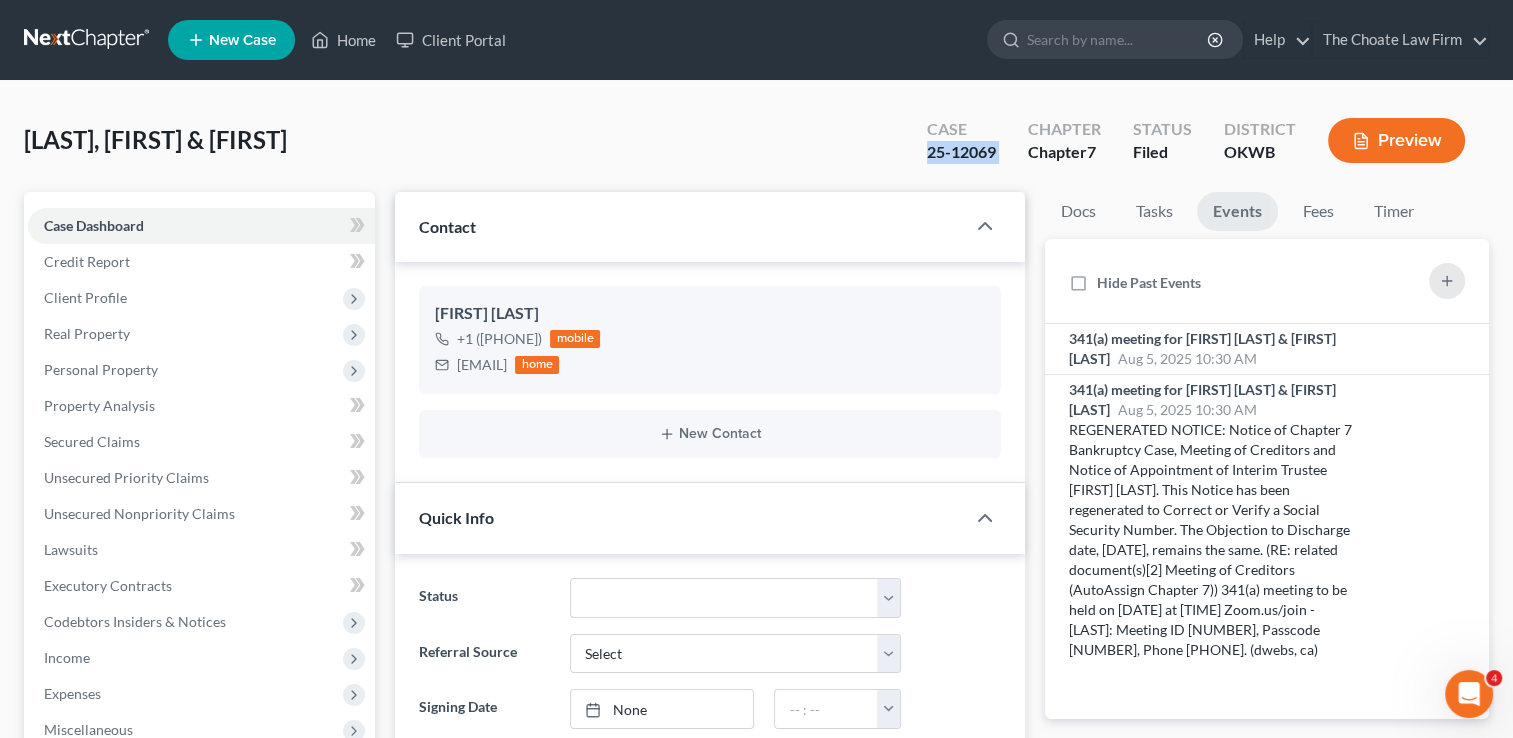 click on "25-12069" at bounding box center [961, 152] 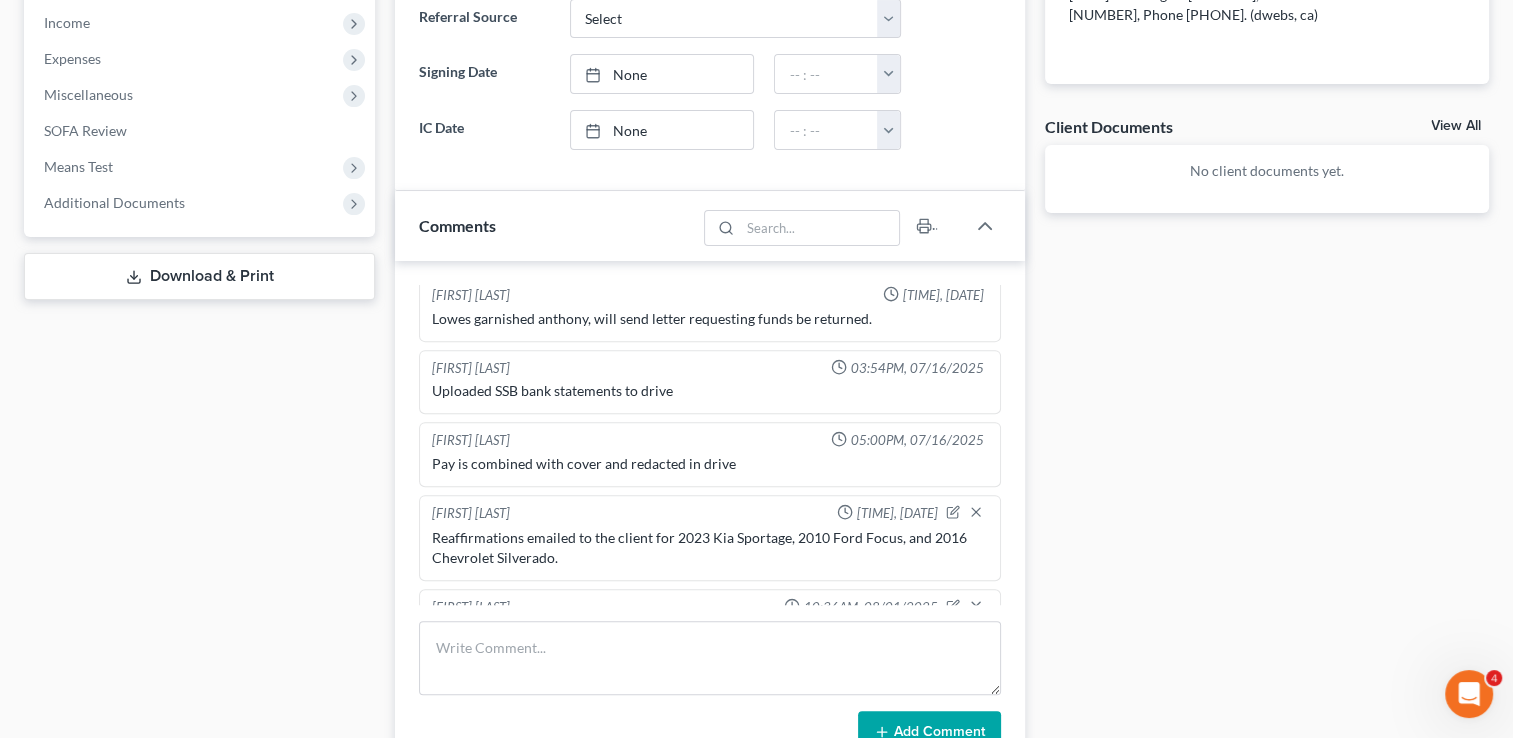 scroll, scrollTop: 956, scrollLeft: 0, axis: vertical 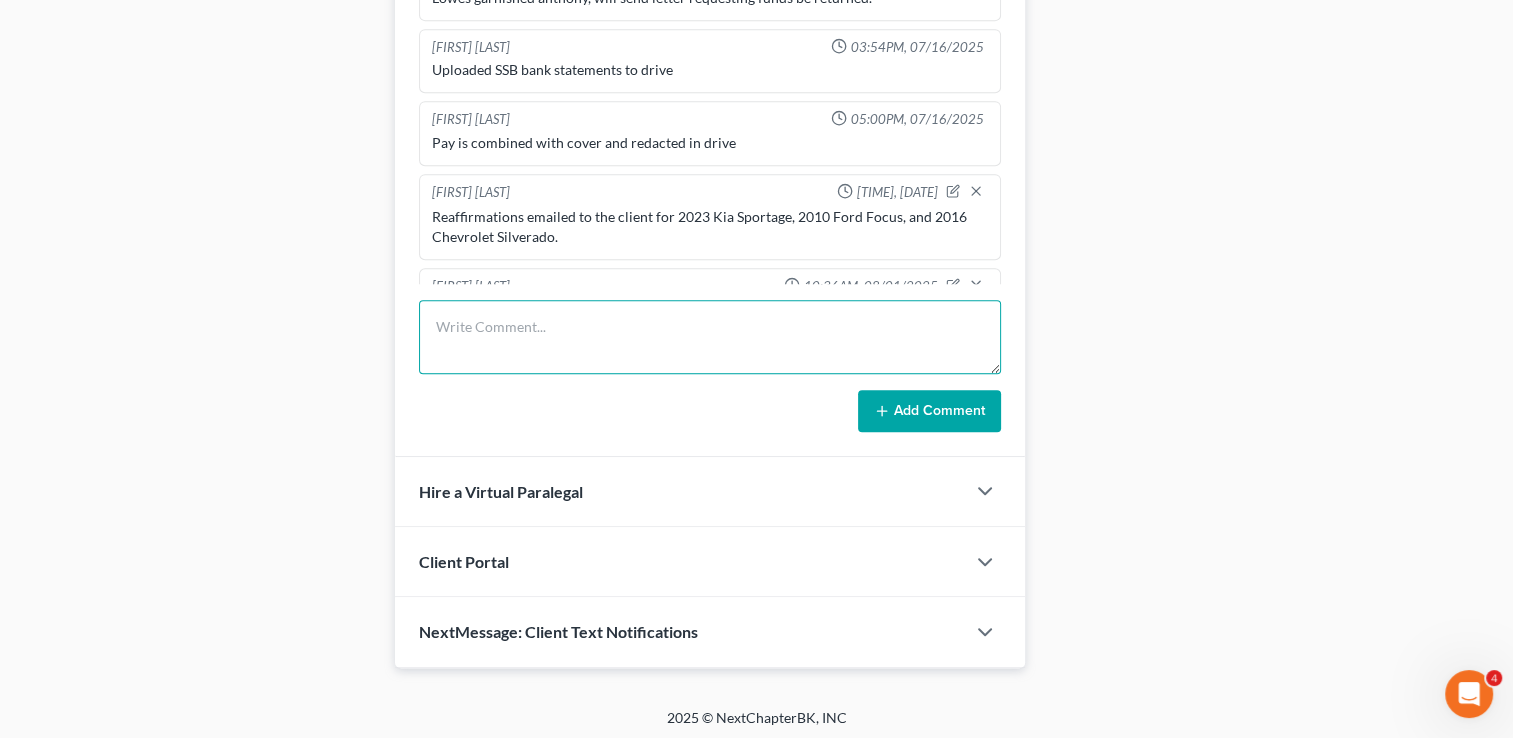 click at bounding box center [710, 337] 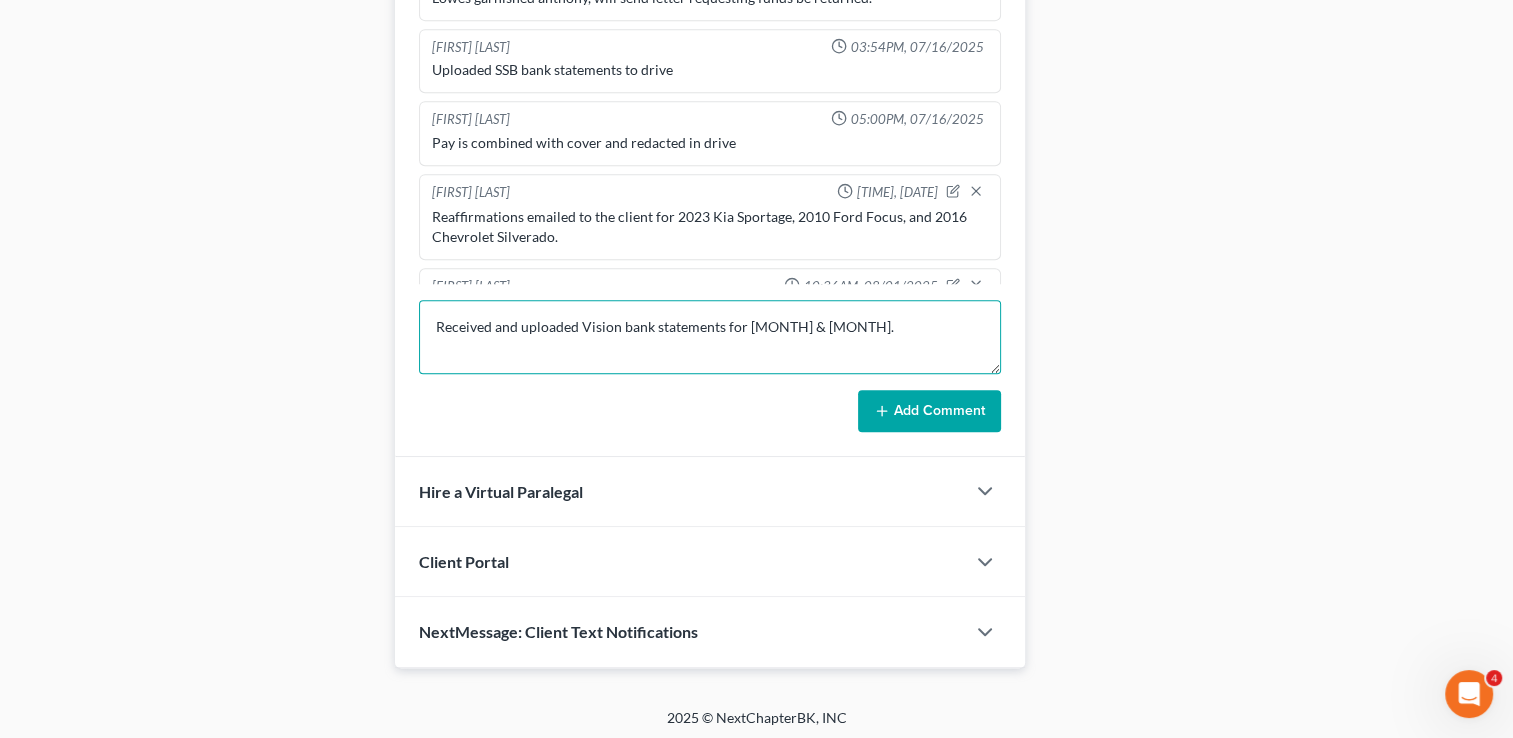 type on "Received and uploaded Vision bank statements for May & June." 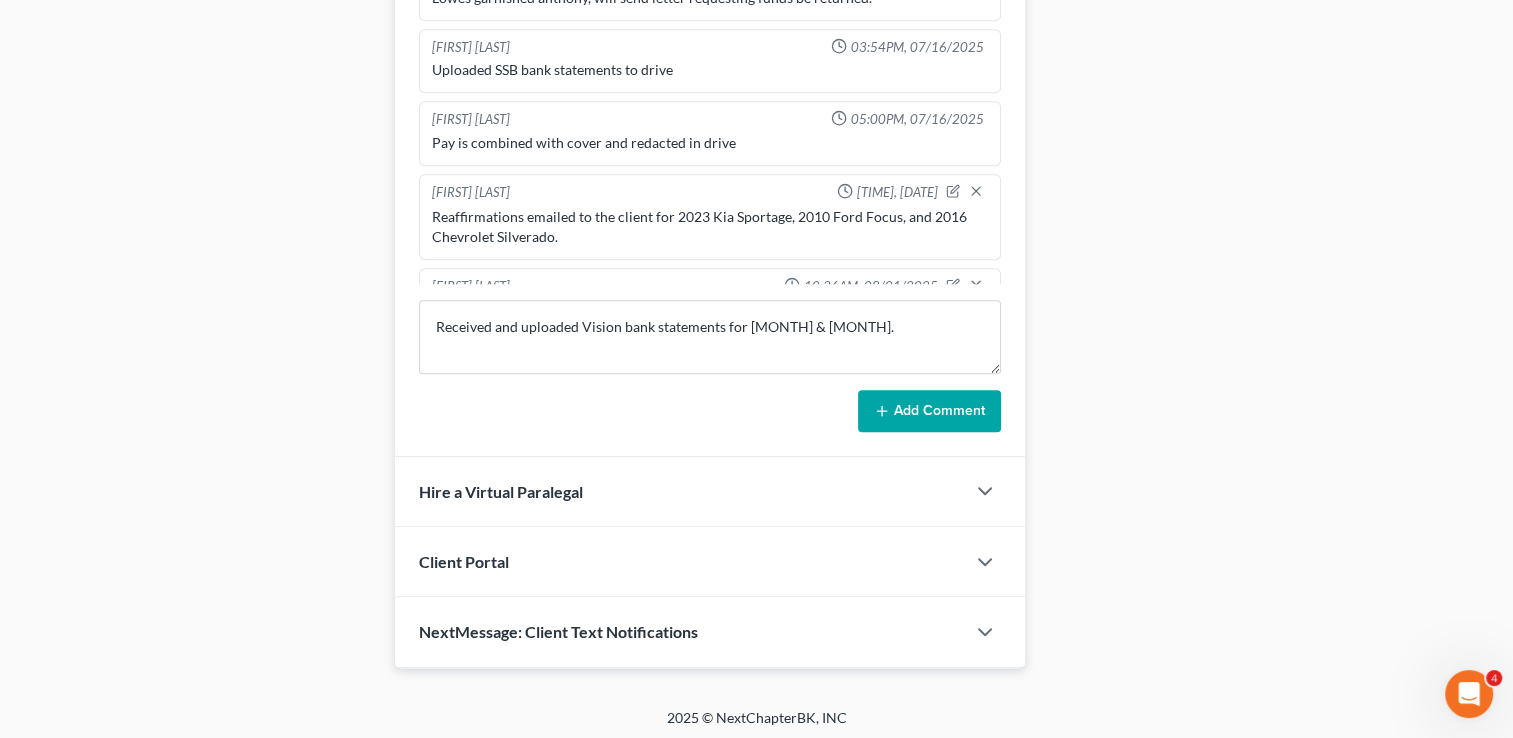 click 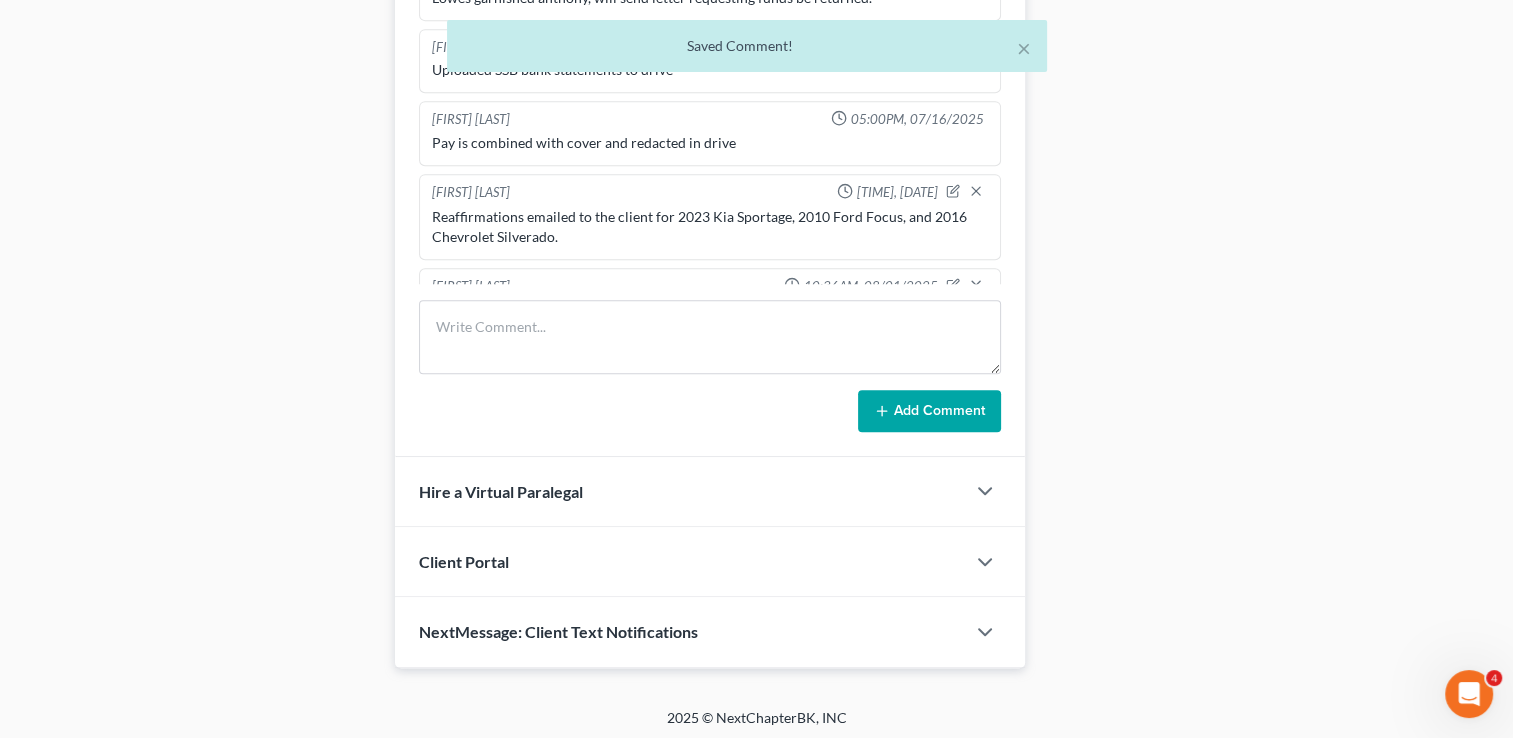 scroll, scrollTop: 3124, scrollLeft: 0, axis: vertical 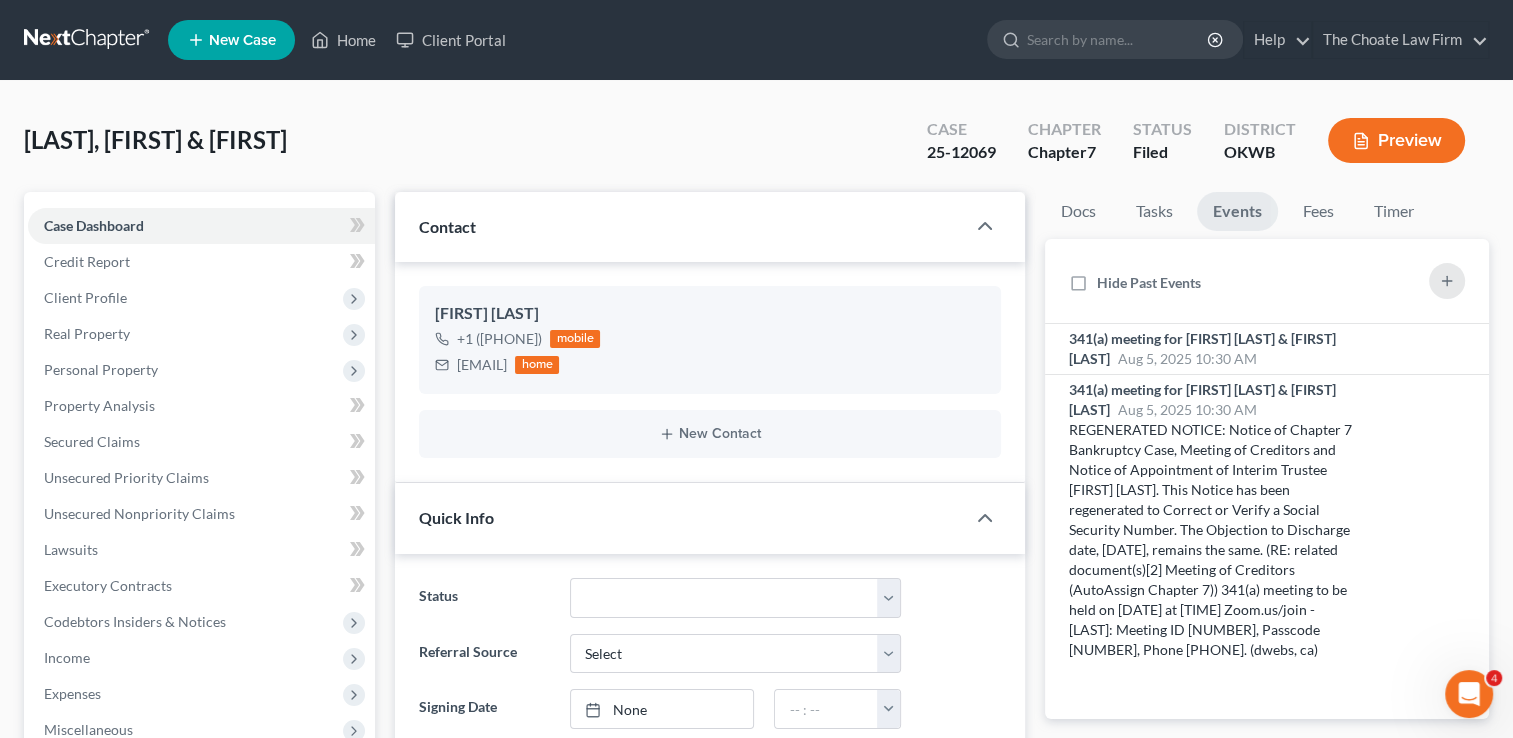 click at bounding box center (88, 40) 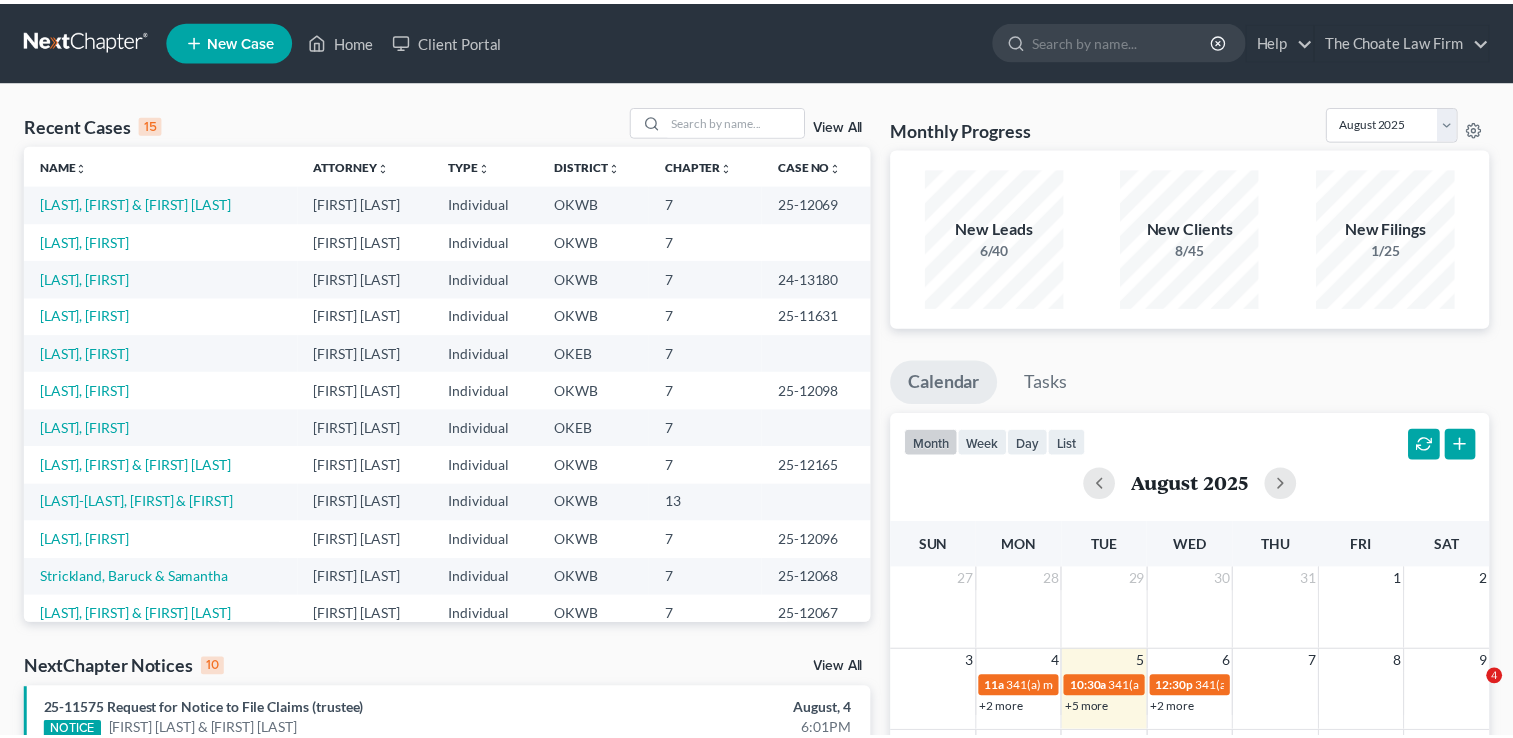 scroll, scrollTop: 0, scrollLeft: 0, axis: both 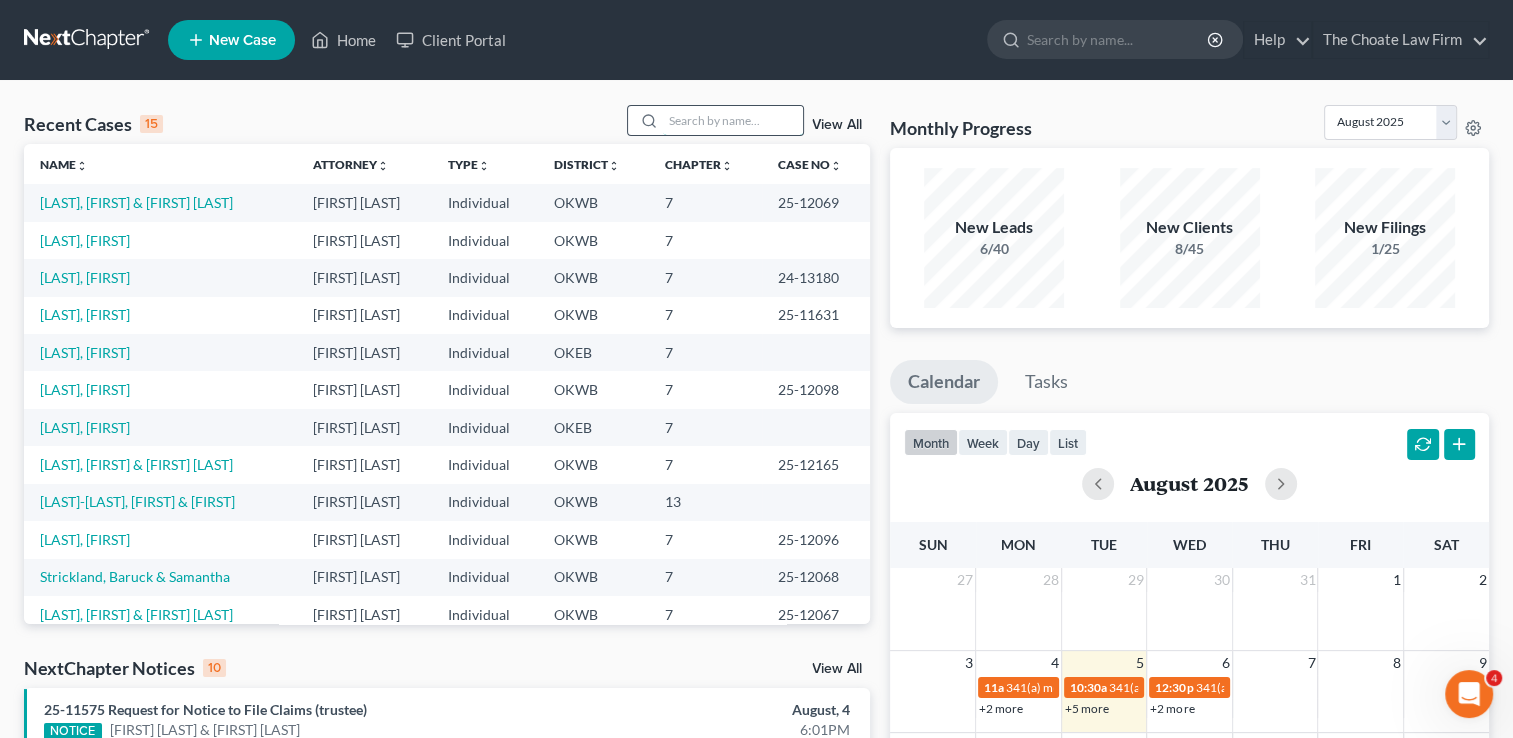 click at bounding box center [733, 120] 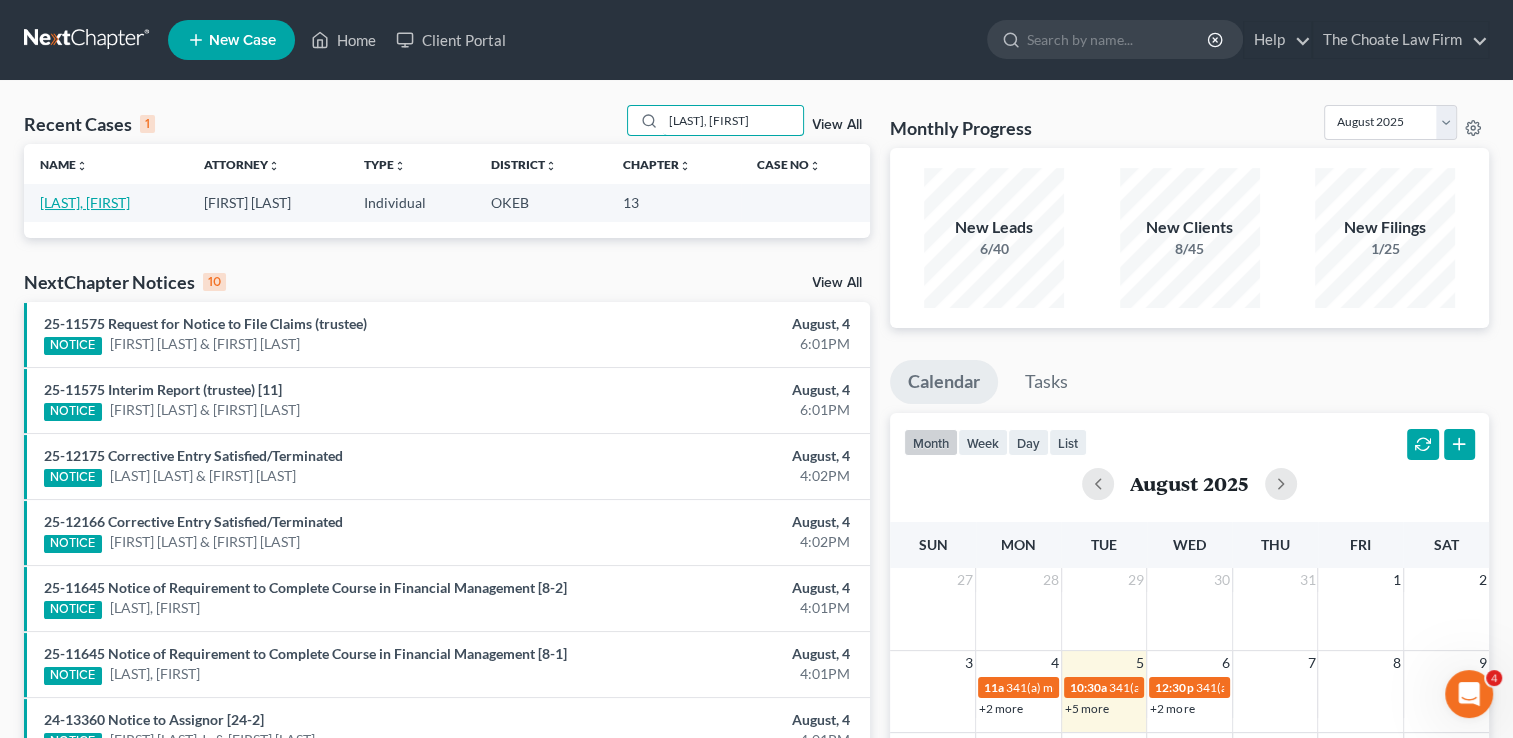 type on "Brooking, Sharon" 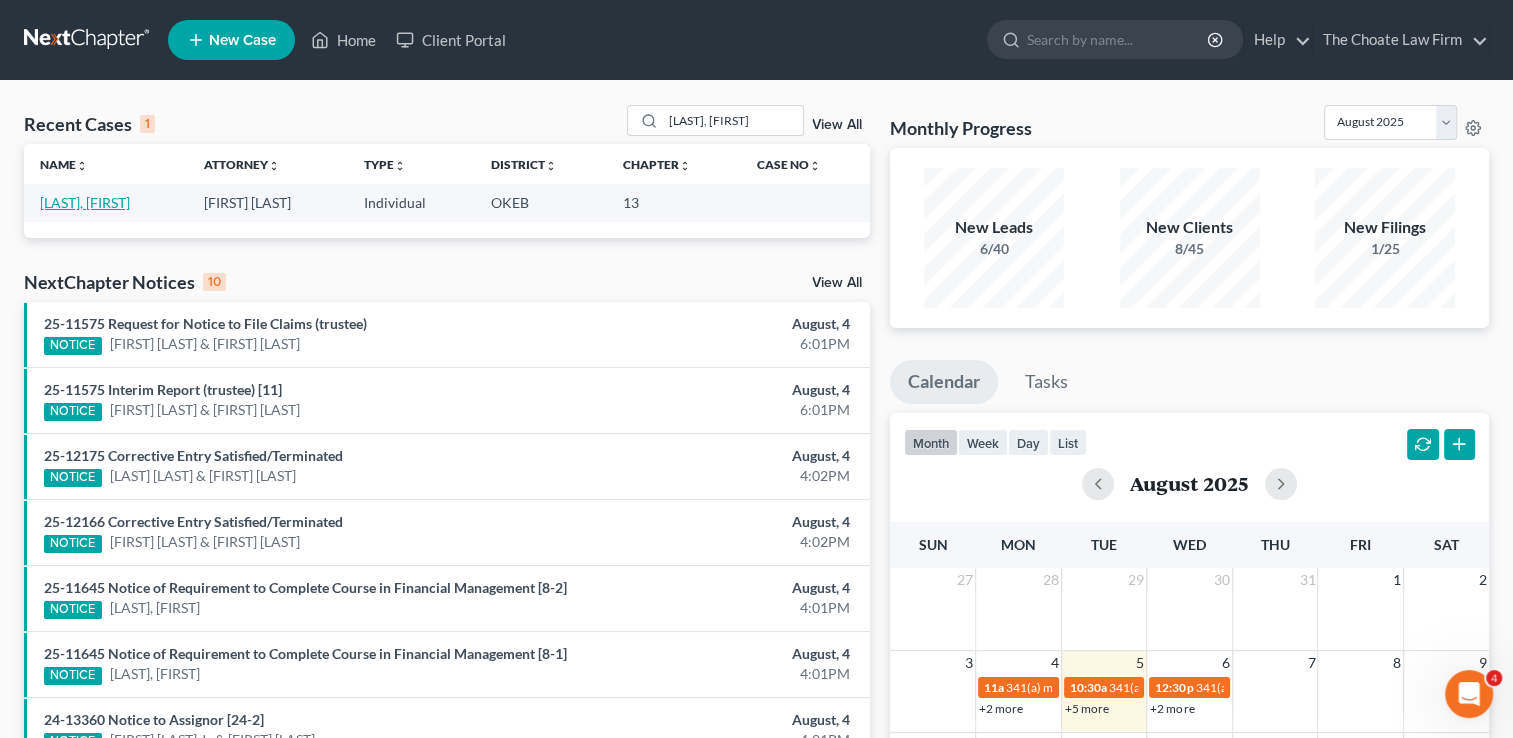 click on "Brooking, Sharon" at bounding box center [85, 202] 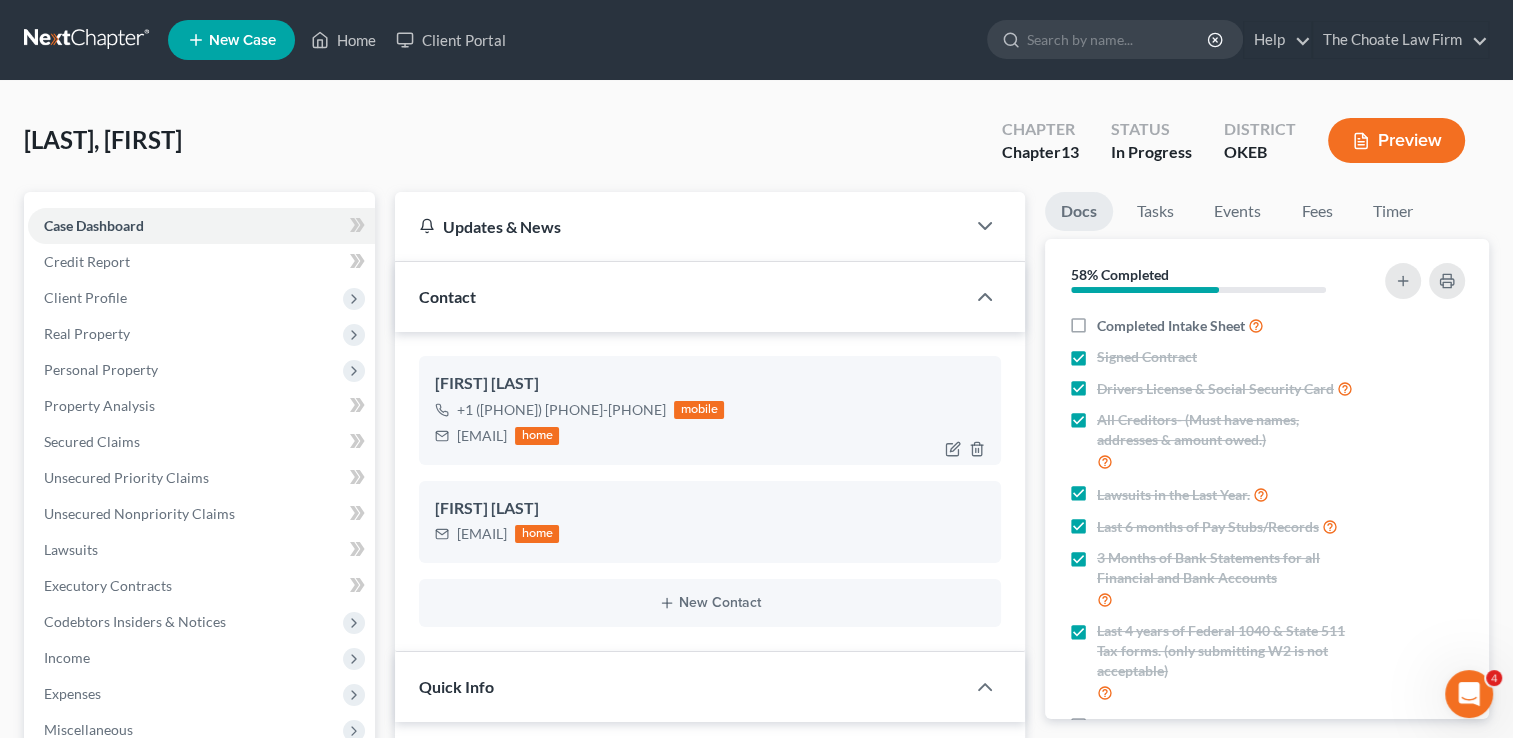 scroll, scrollTop: 891, scrollLeft: 0, axis: vertical 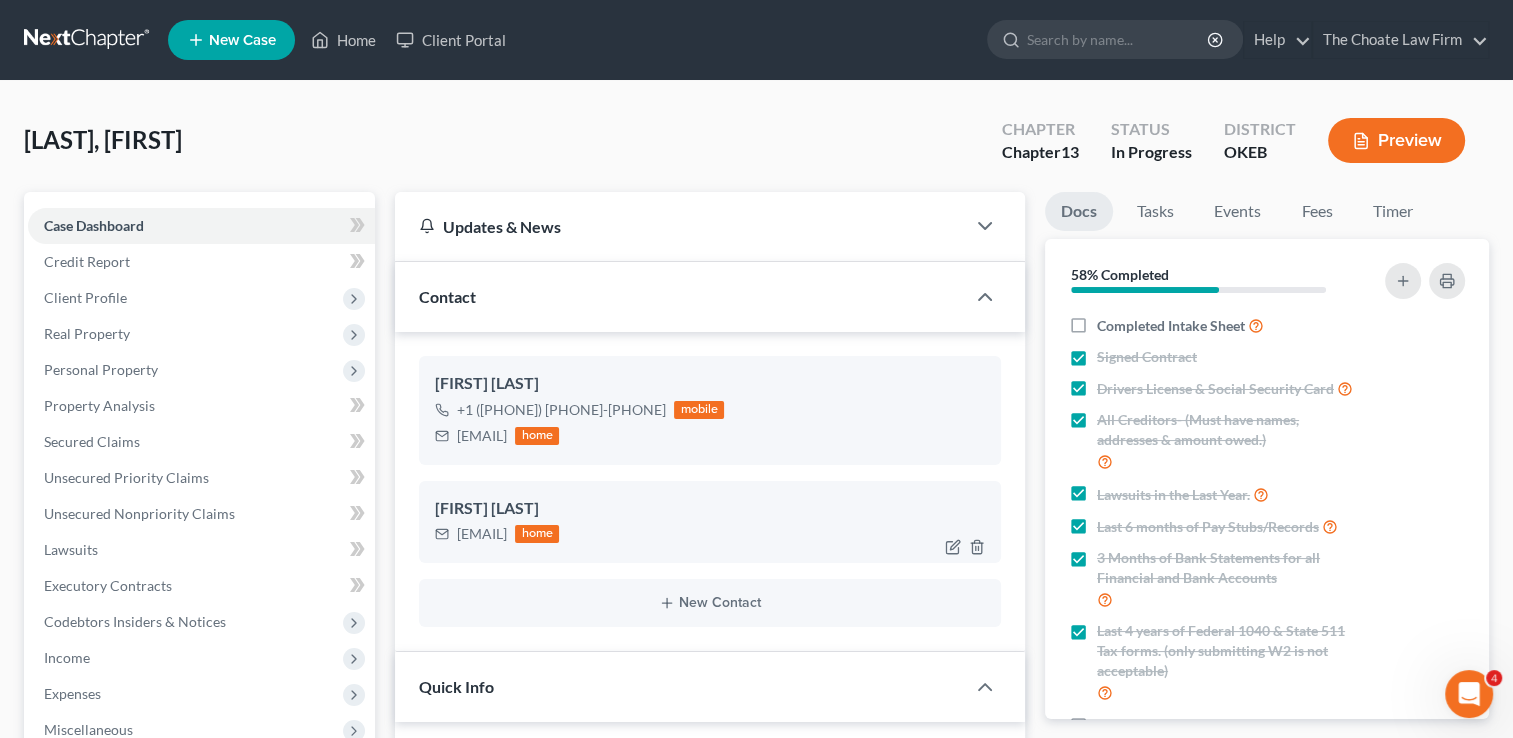 click on "mbrook.74848@gmail.com home" at bounding box center [710, 534] 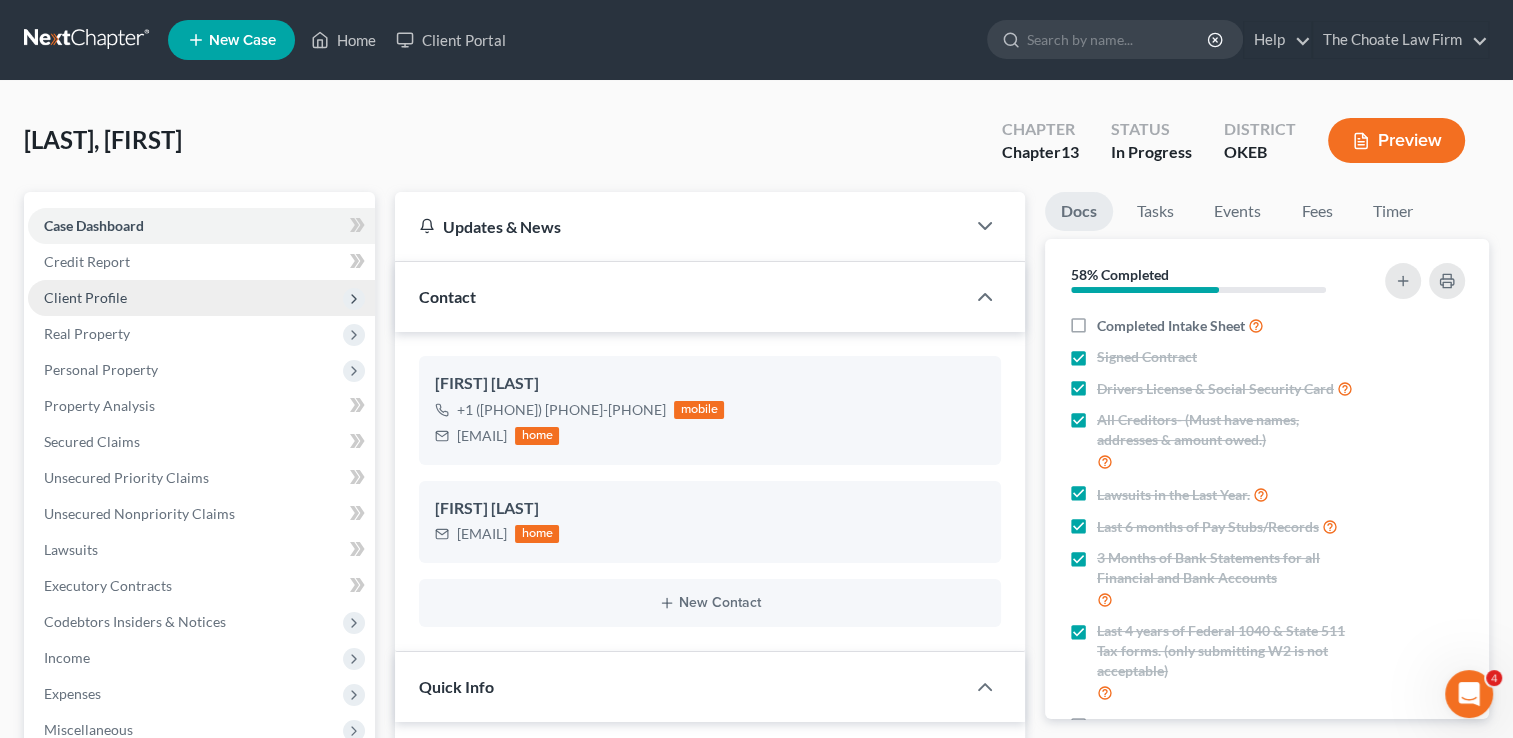 click on "Client Profile" at bounding box center [85, 297] 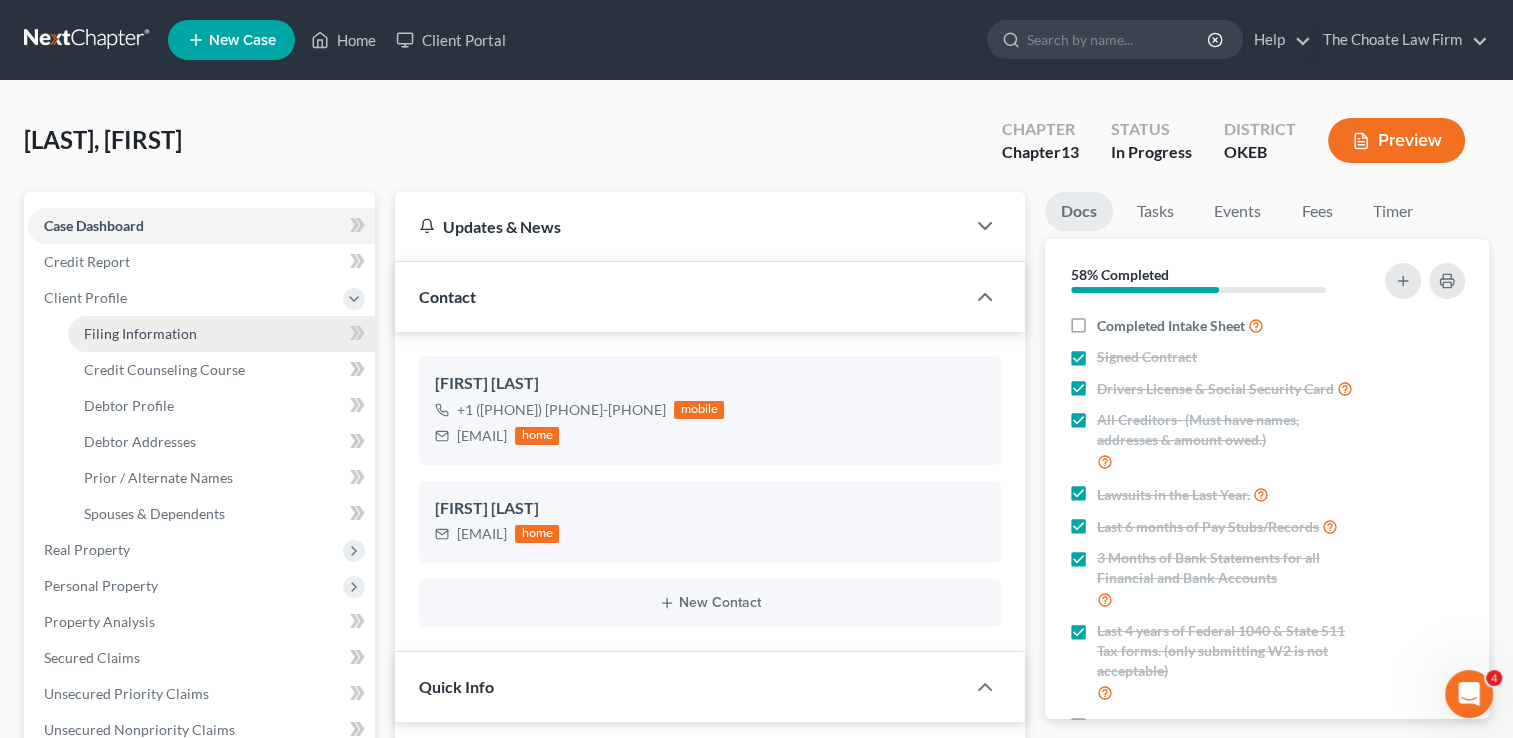 click on "Filing Information" at bounding box center [140, 333] 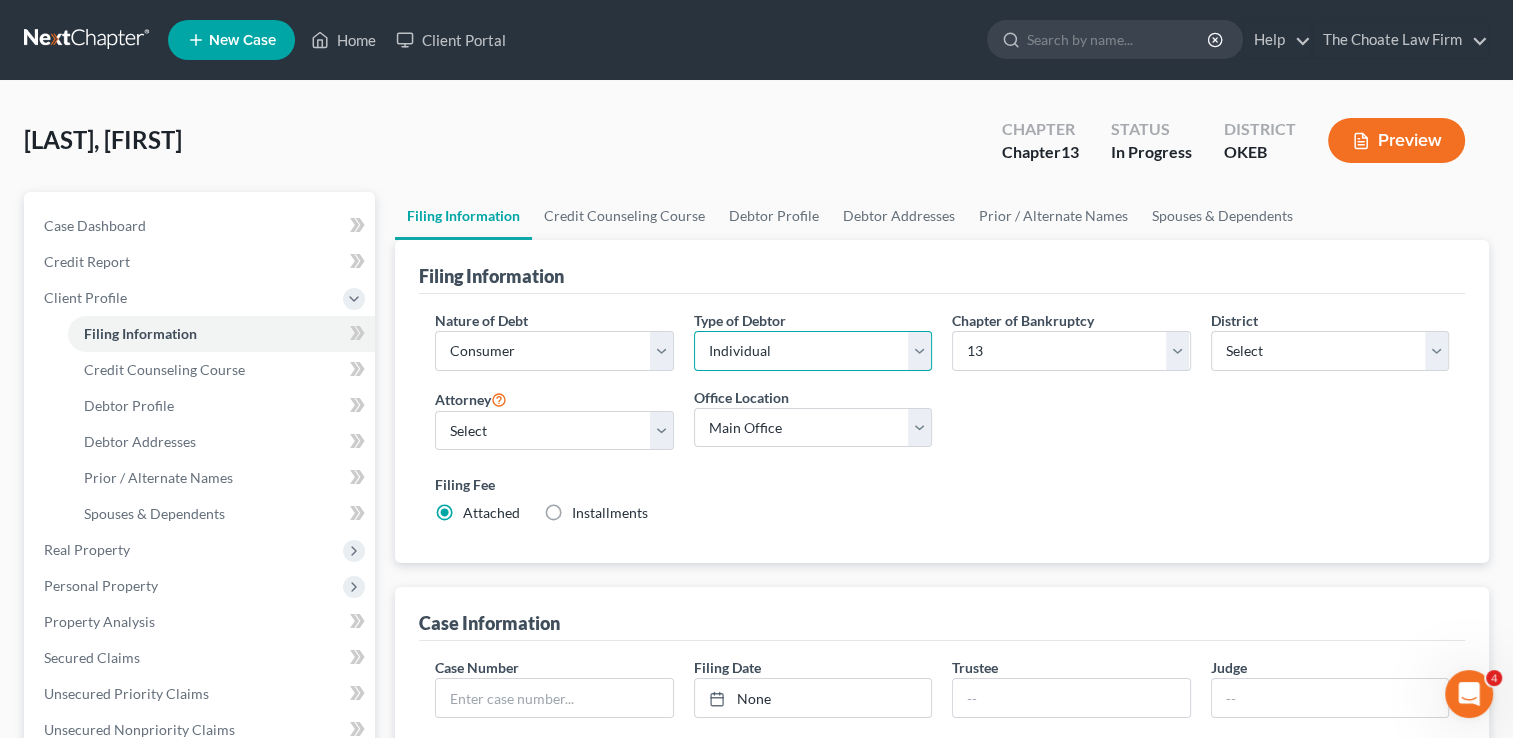 click on "Select Individual Joint" at bounding box center (813, 351) 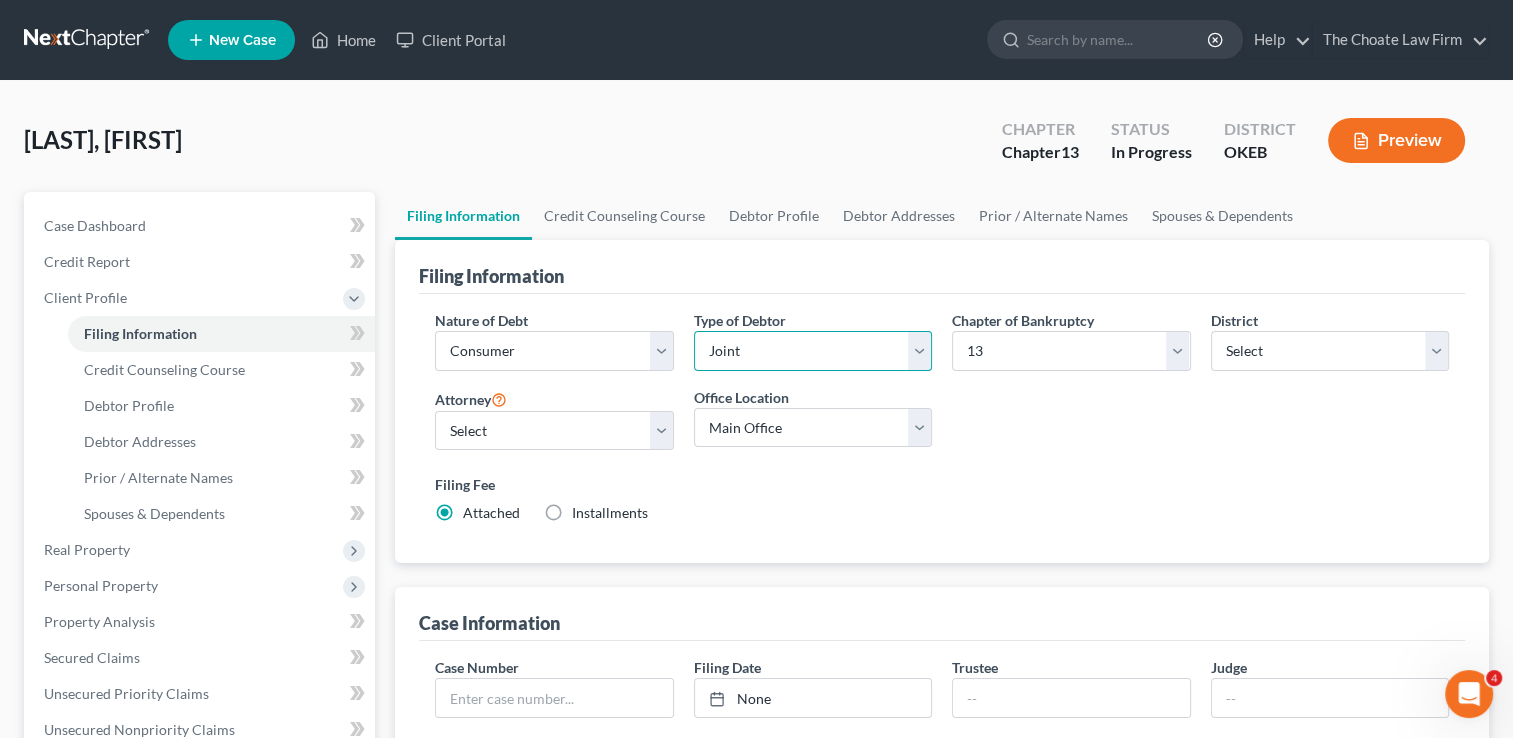 click on "Select Individual Joint" at bounding box center (813, 351) 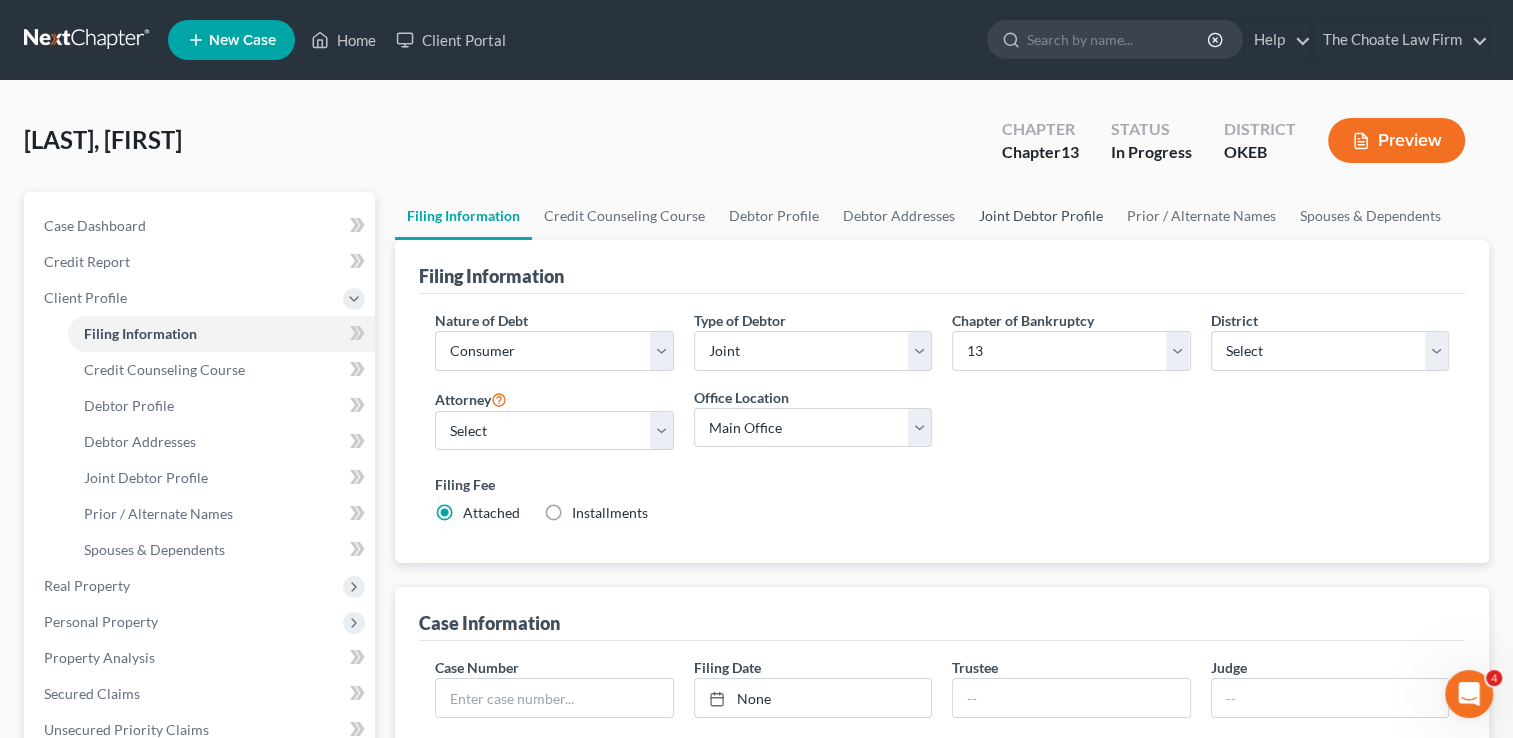 click on "Joint Debtor Profile" at bounding box center (1041, 216) 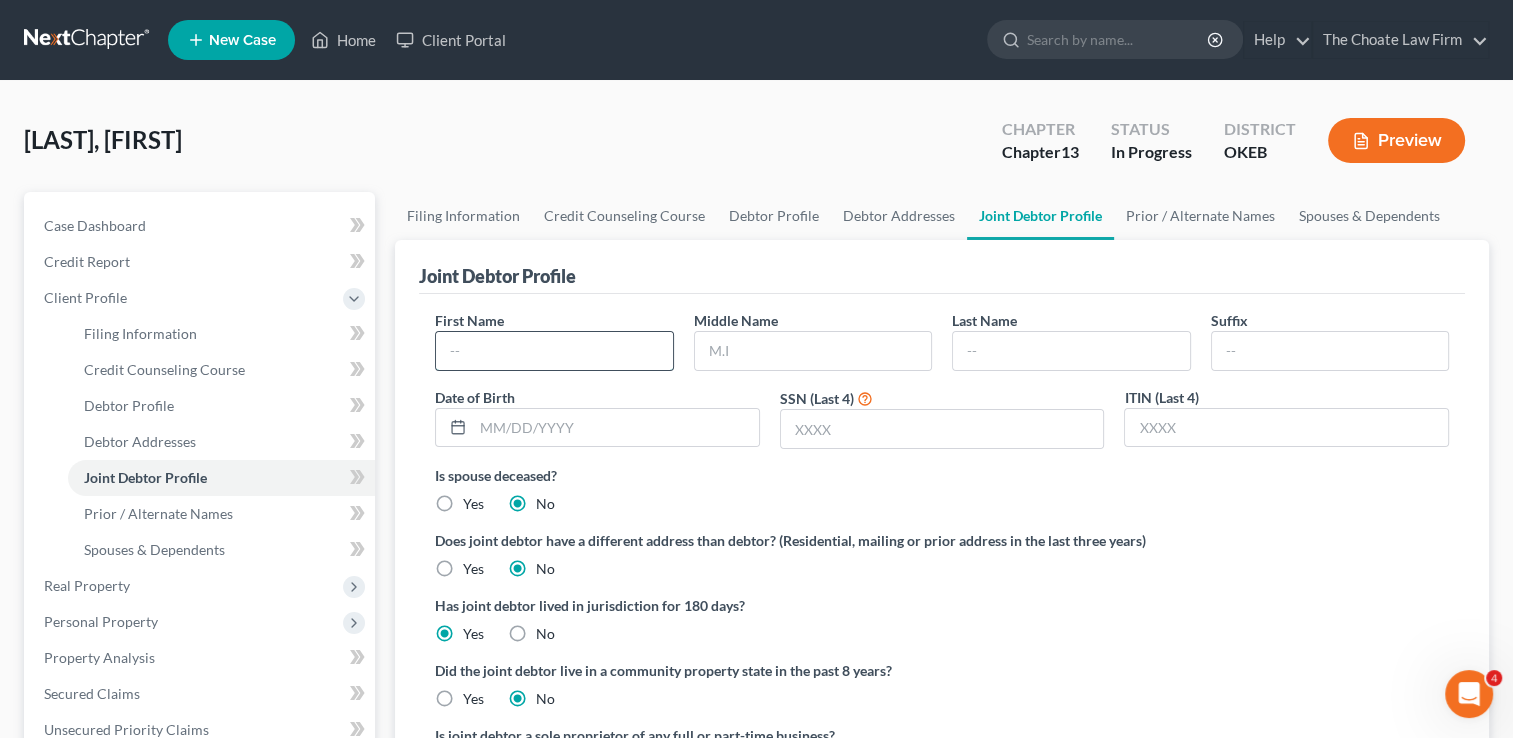 click at bounding box center (554, 351) 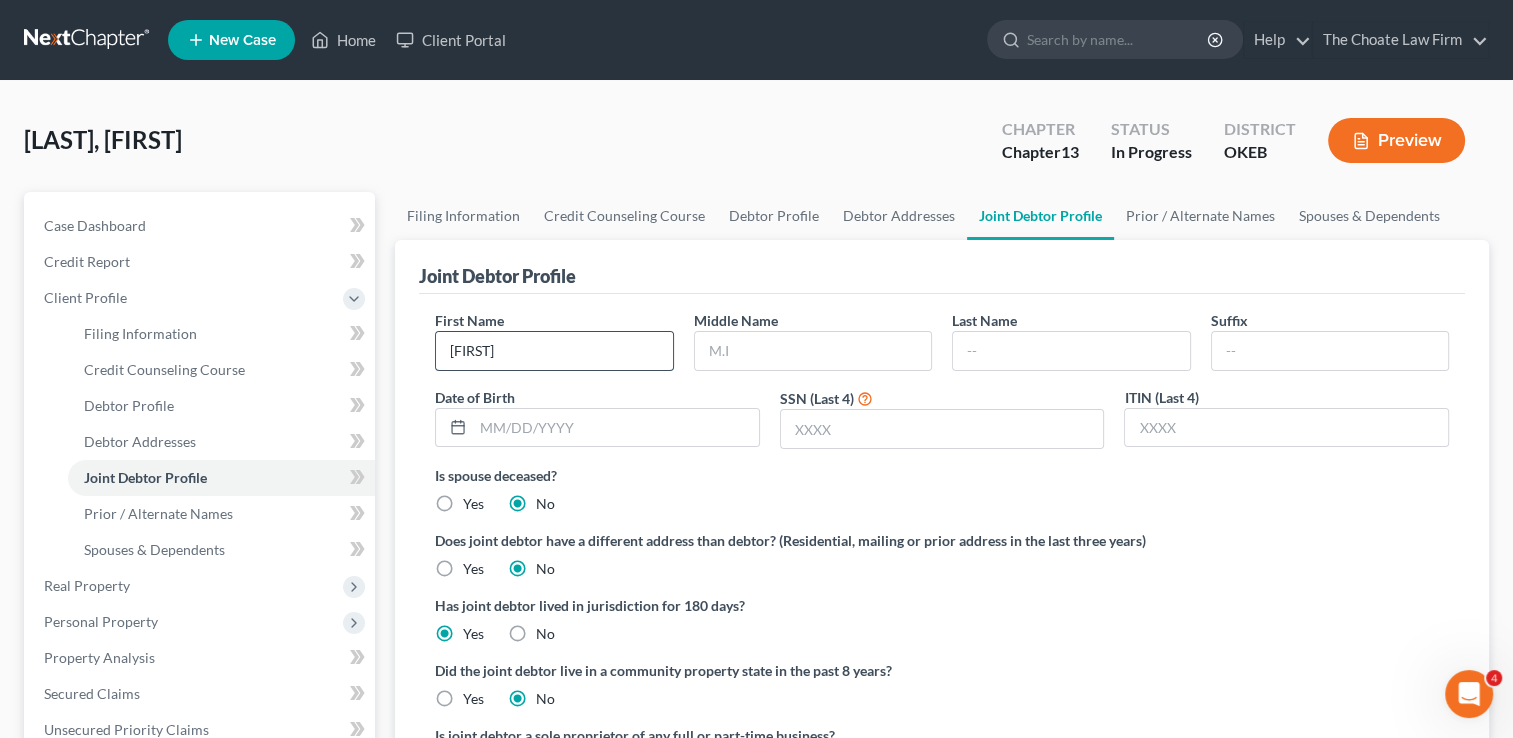 type on "Christopher" 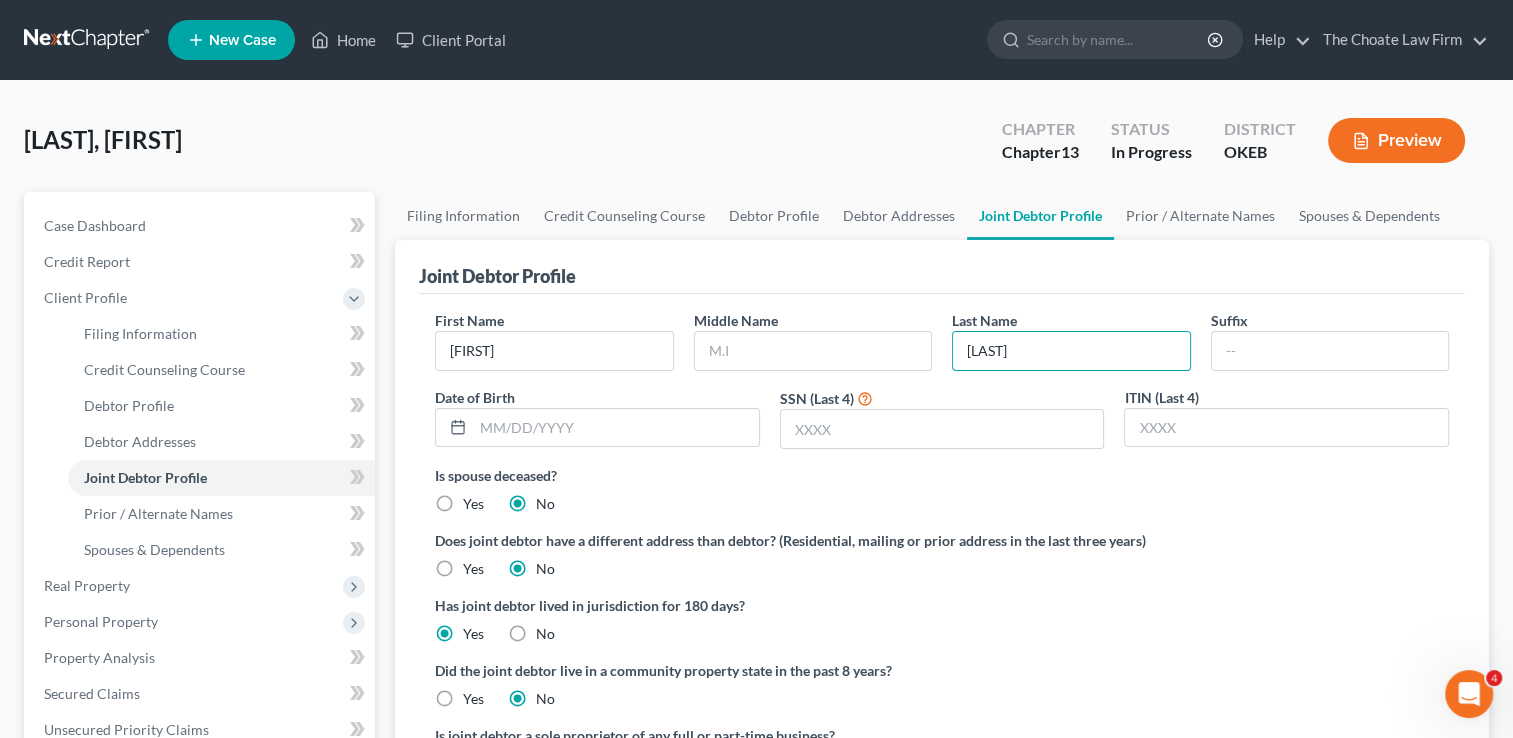 type on "Brooking" 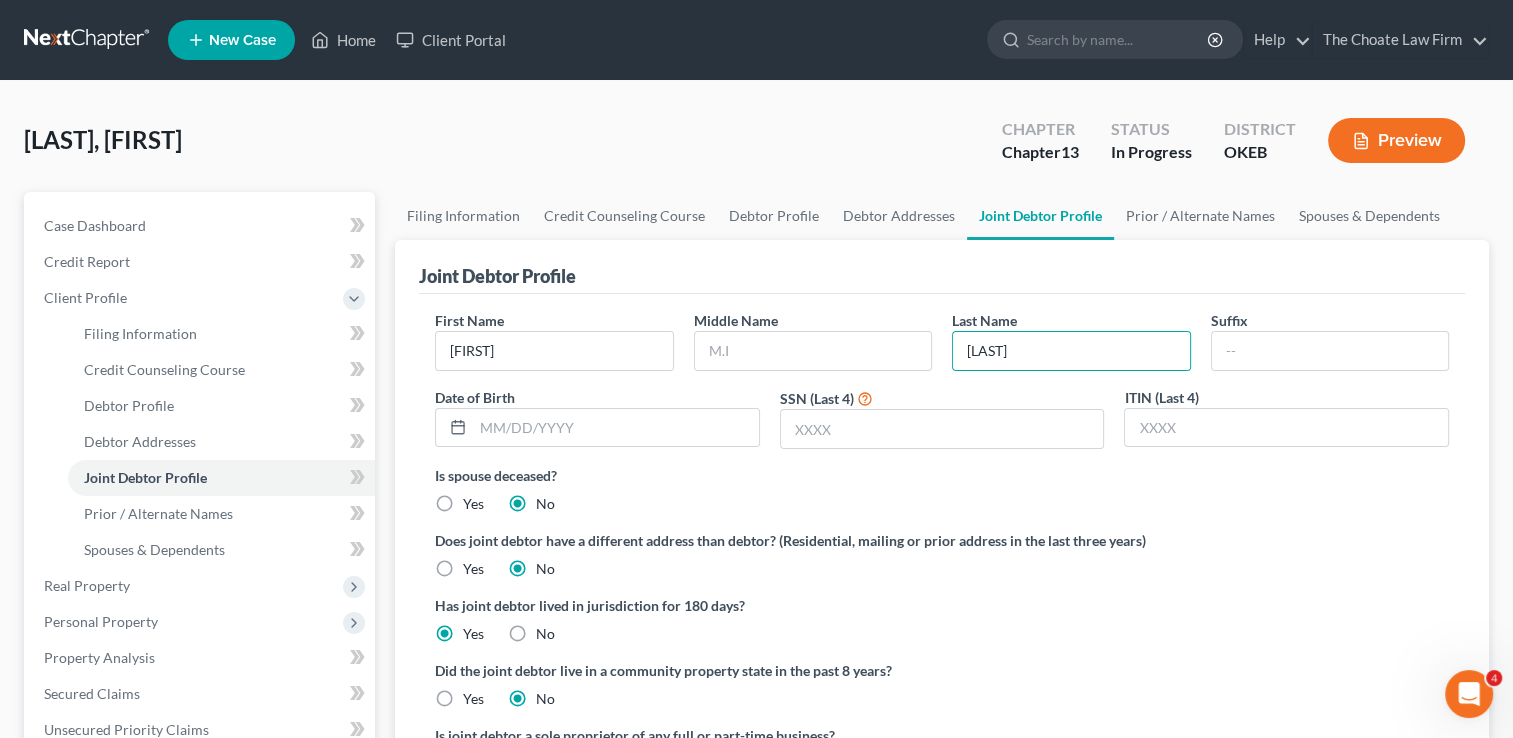 click on "Brooking, Sharon Upgraded Chapter Chapter  13 Status In Progress District OKEB Preview" at bounding box center [756, 148] 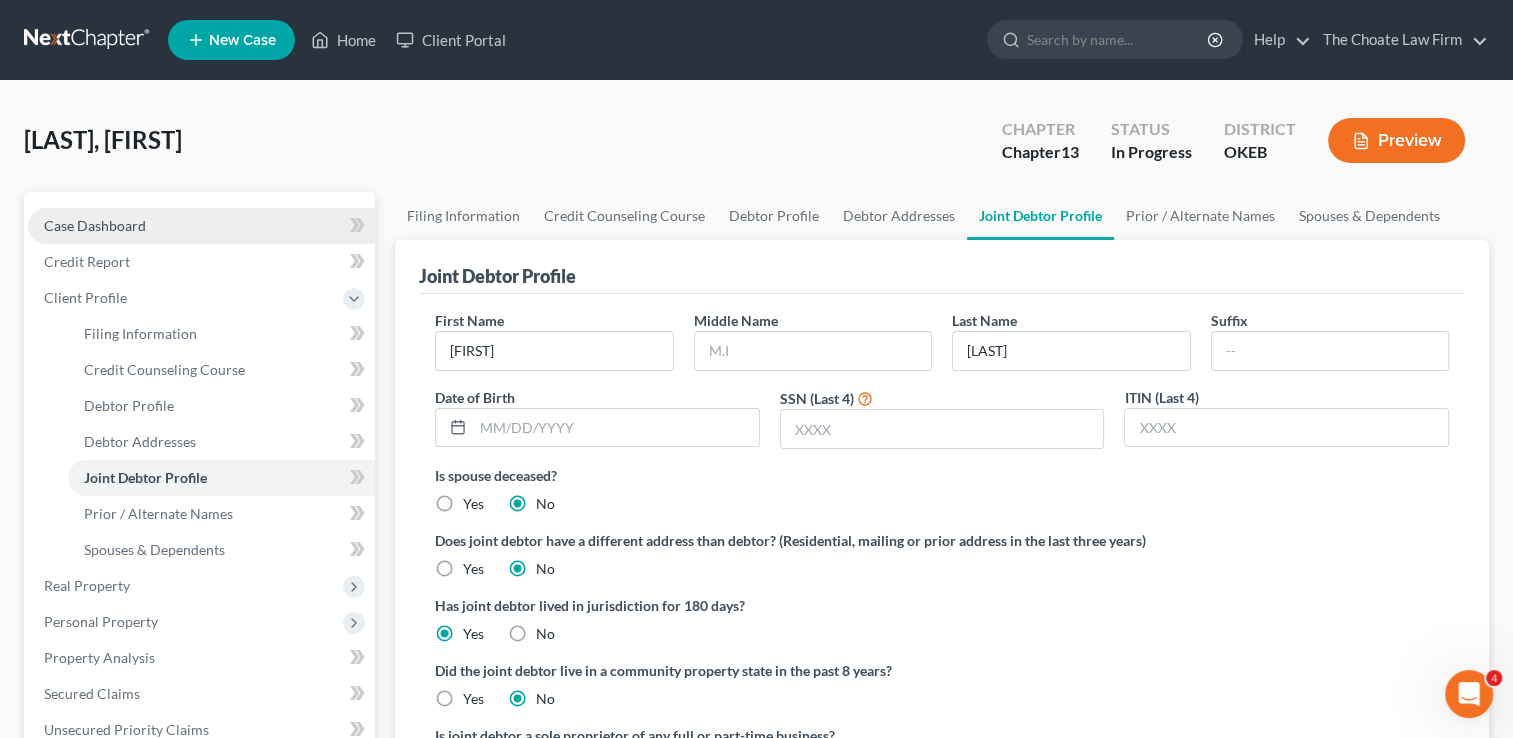 click on "Case Dashboard" at bounding box center [95, 225] 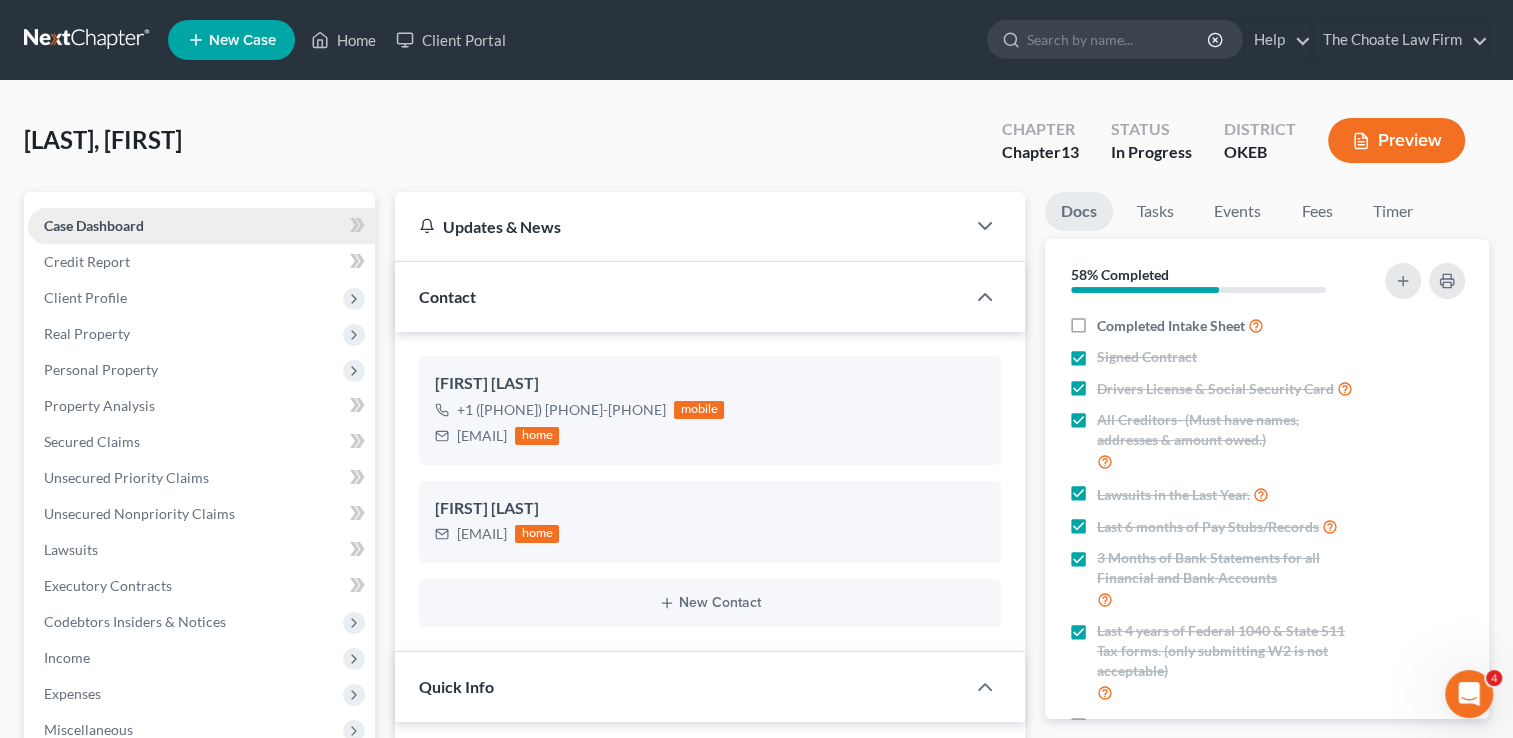 scroll, scrollTop: 891, scrollLeft: 0, axis: vertical 